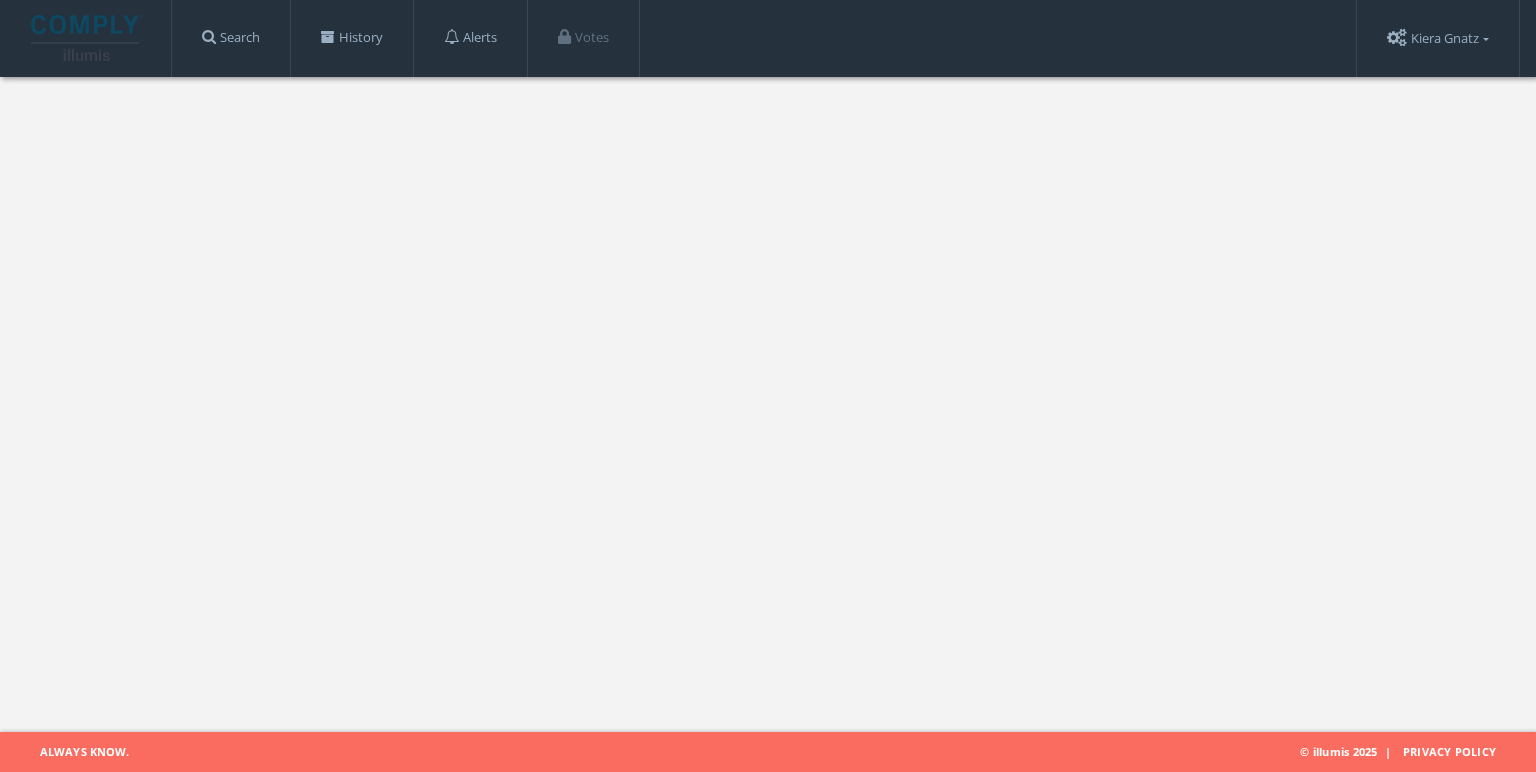 scroll, scrollTop: 0, scrollLeft: 0, axis: both 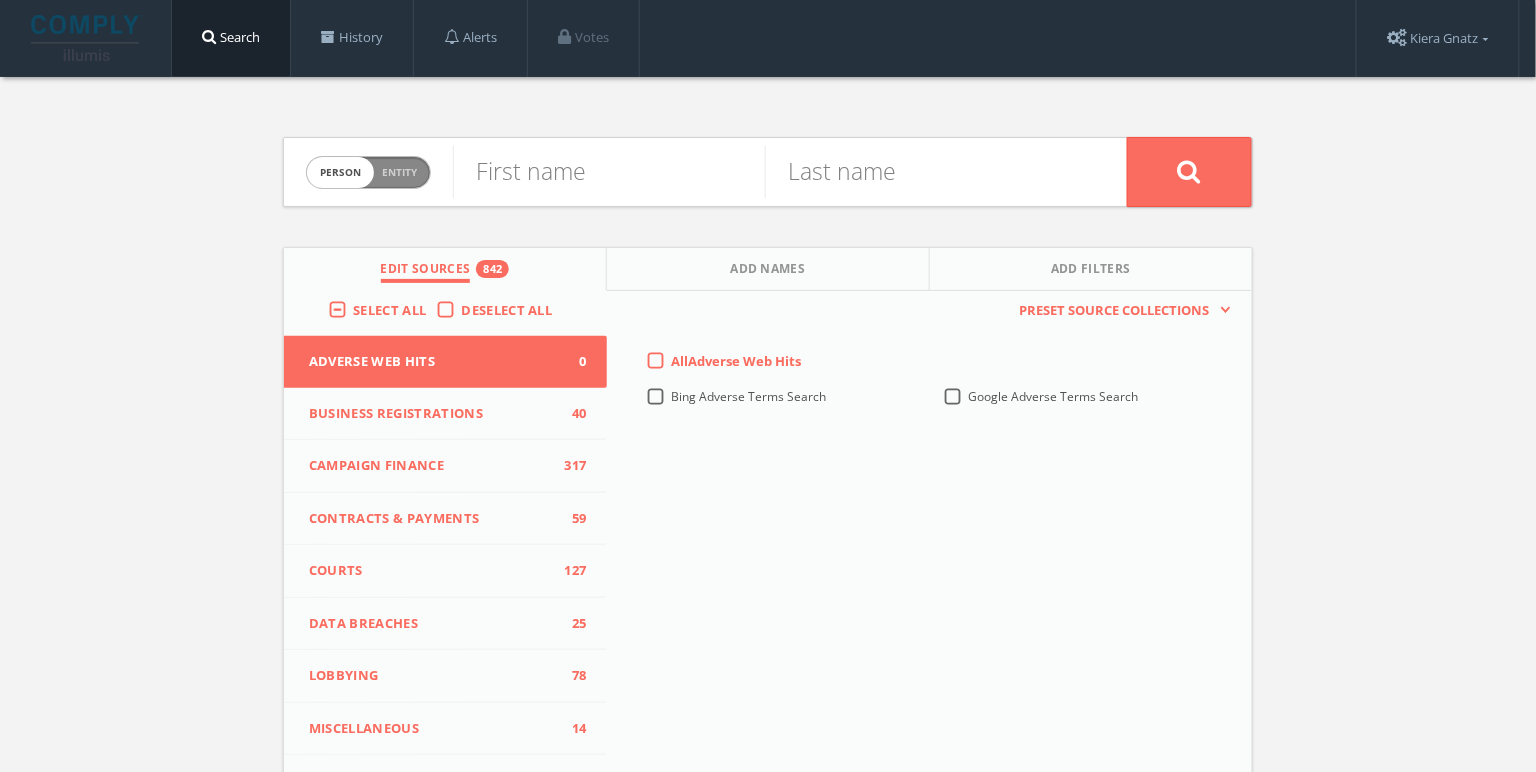 click on "person" at bounding box center [340, 172] 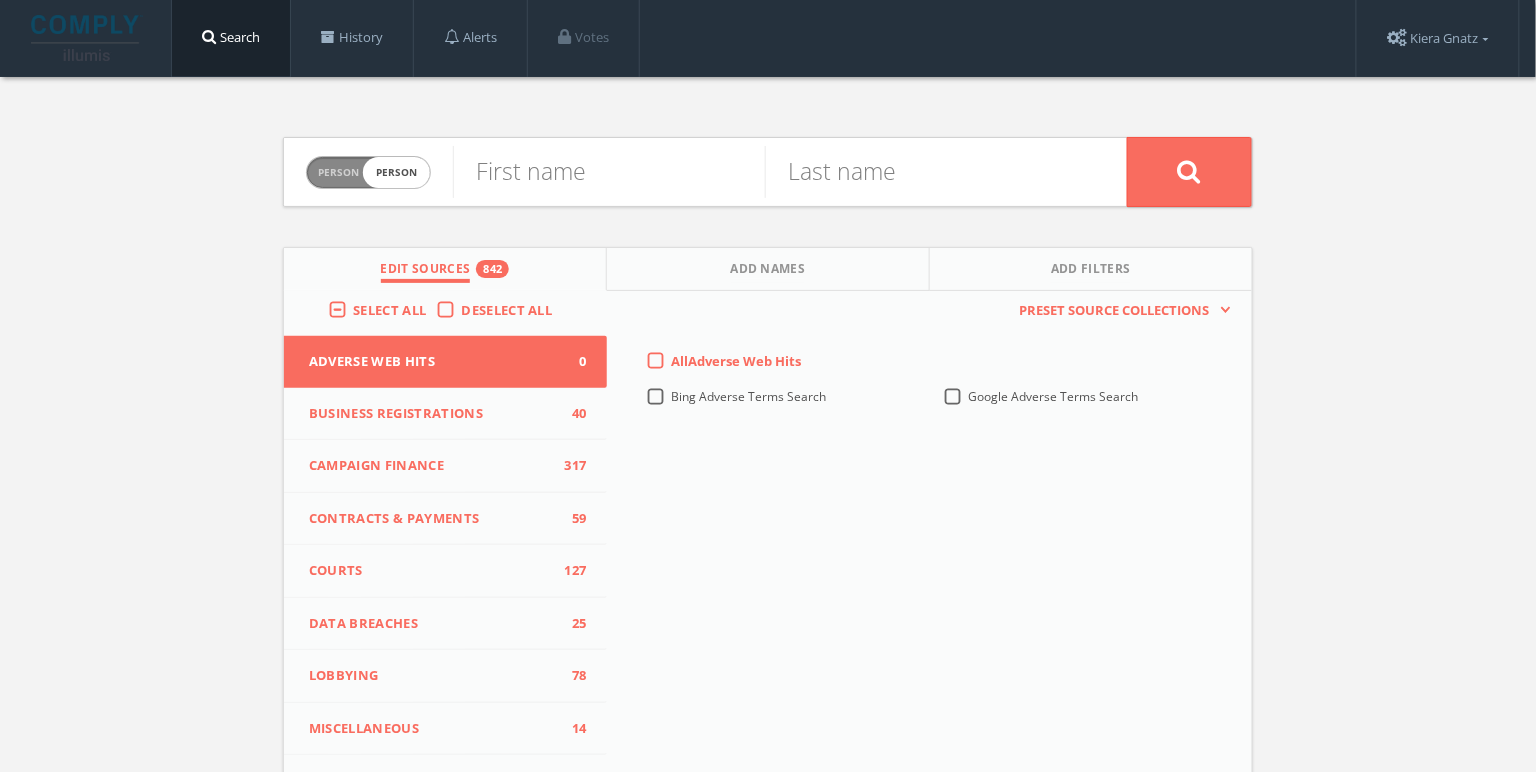 checkbox on "true" 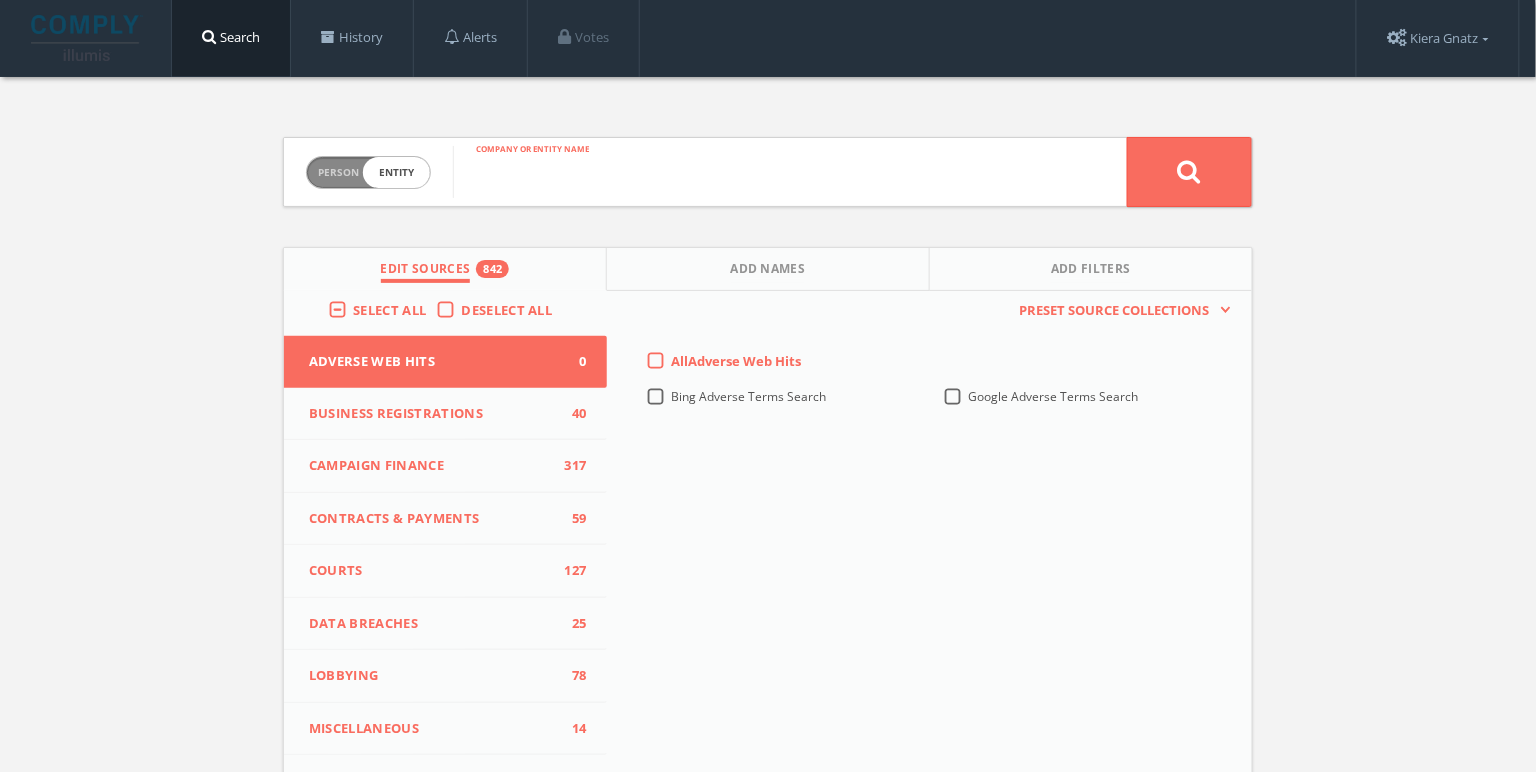 click at bounding box center (790, 172) 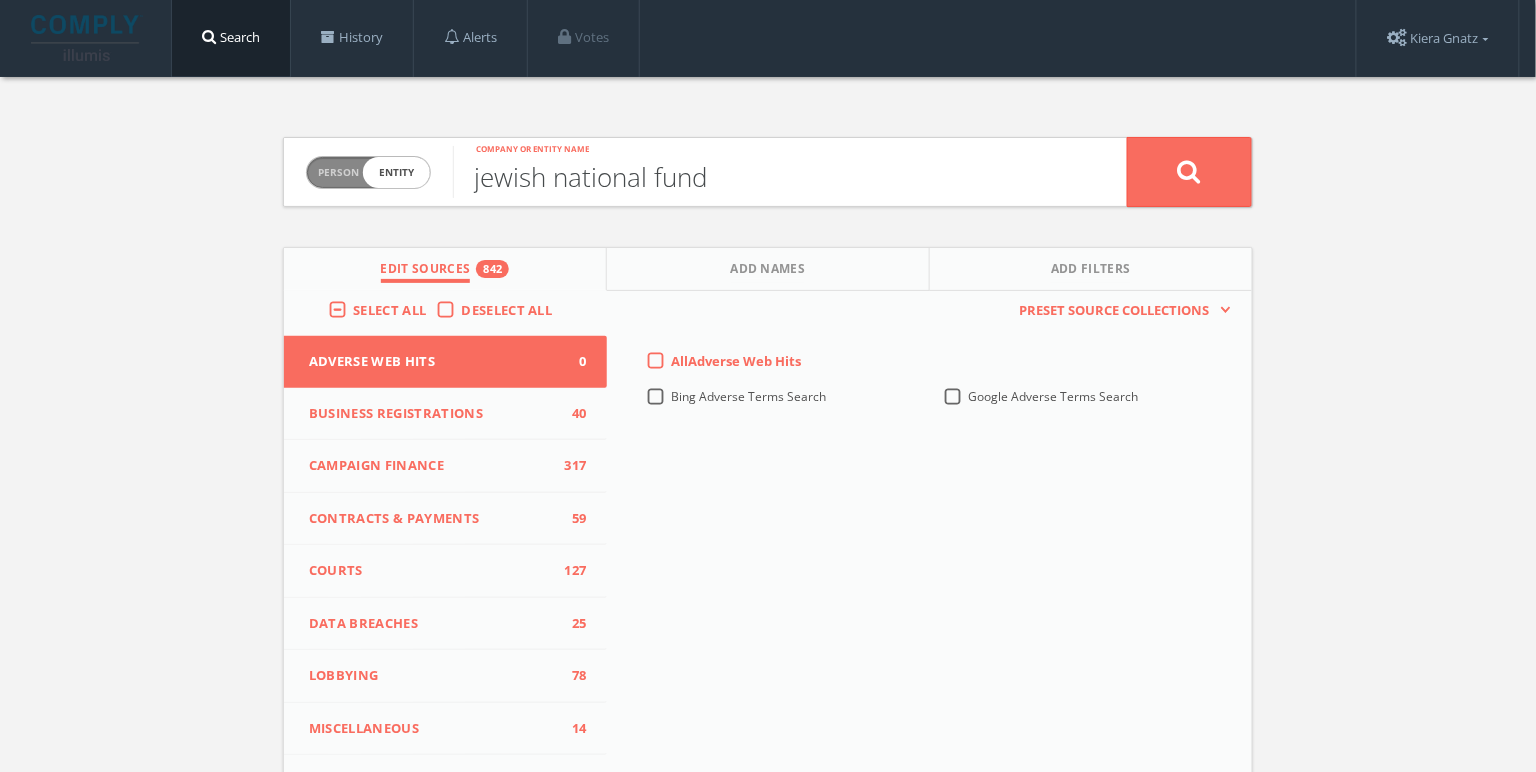 type on "jewish national fund" 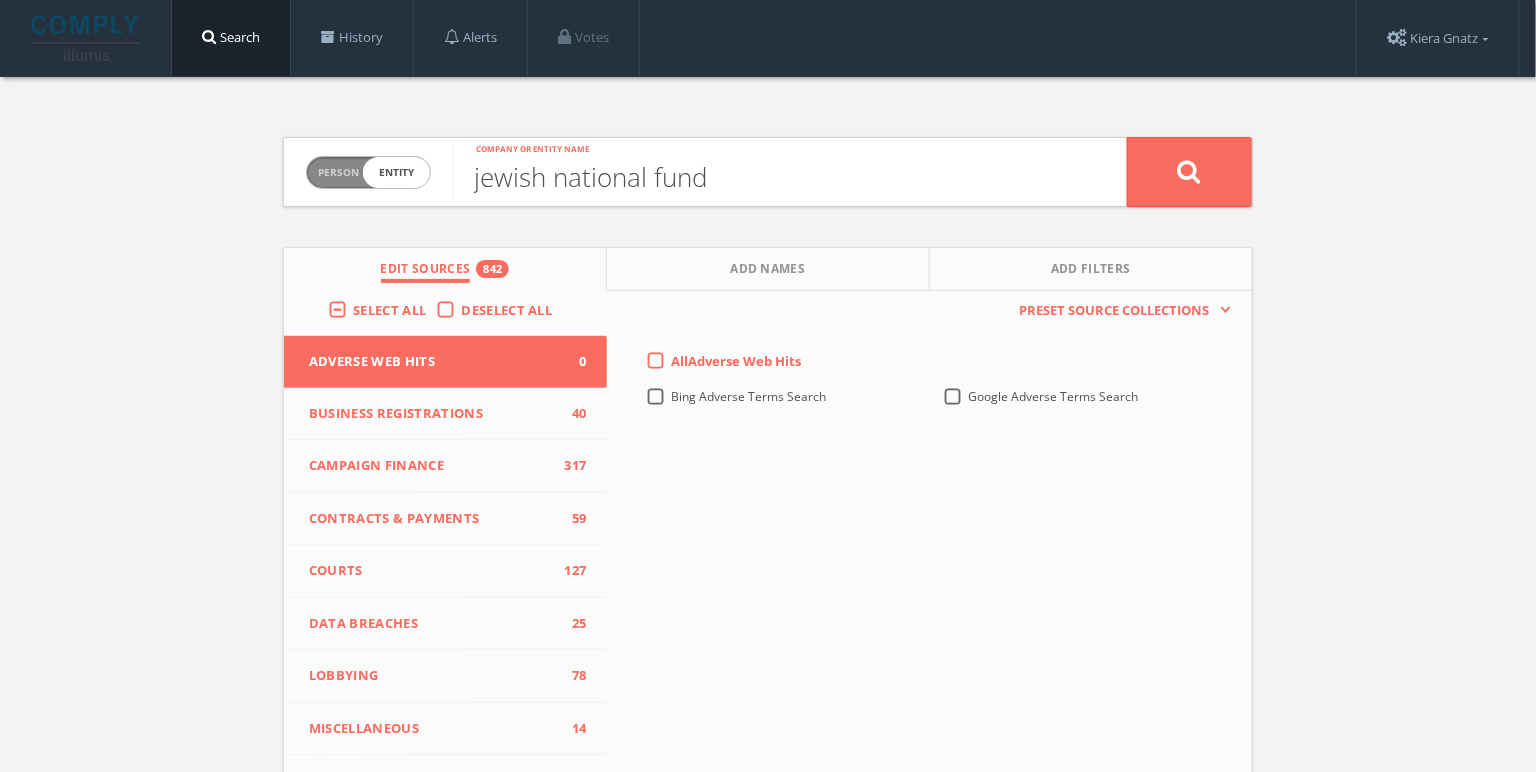 click on "Select All" at bounding box center [389, 310] 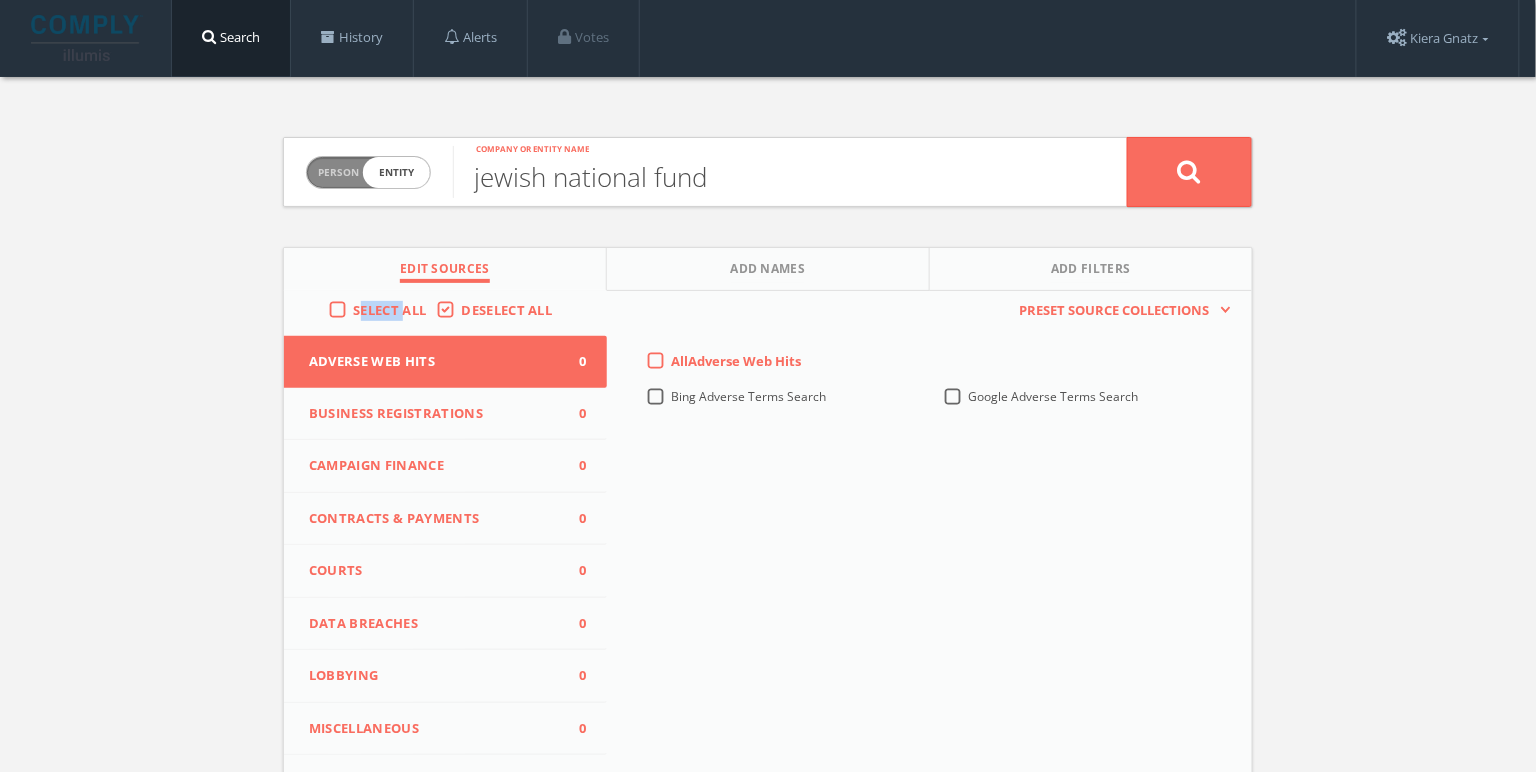 click on "Select All" at bounding box center (389, 310) 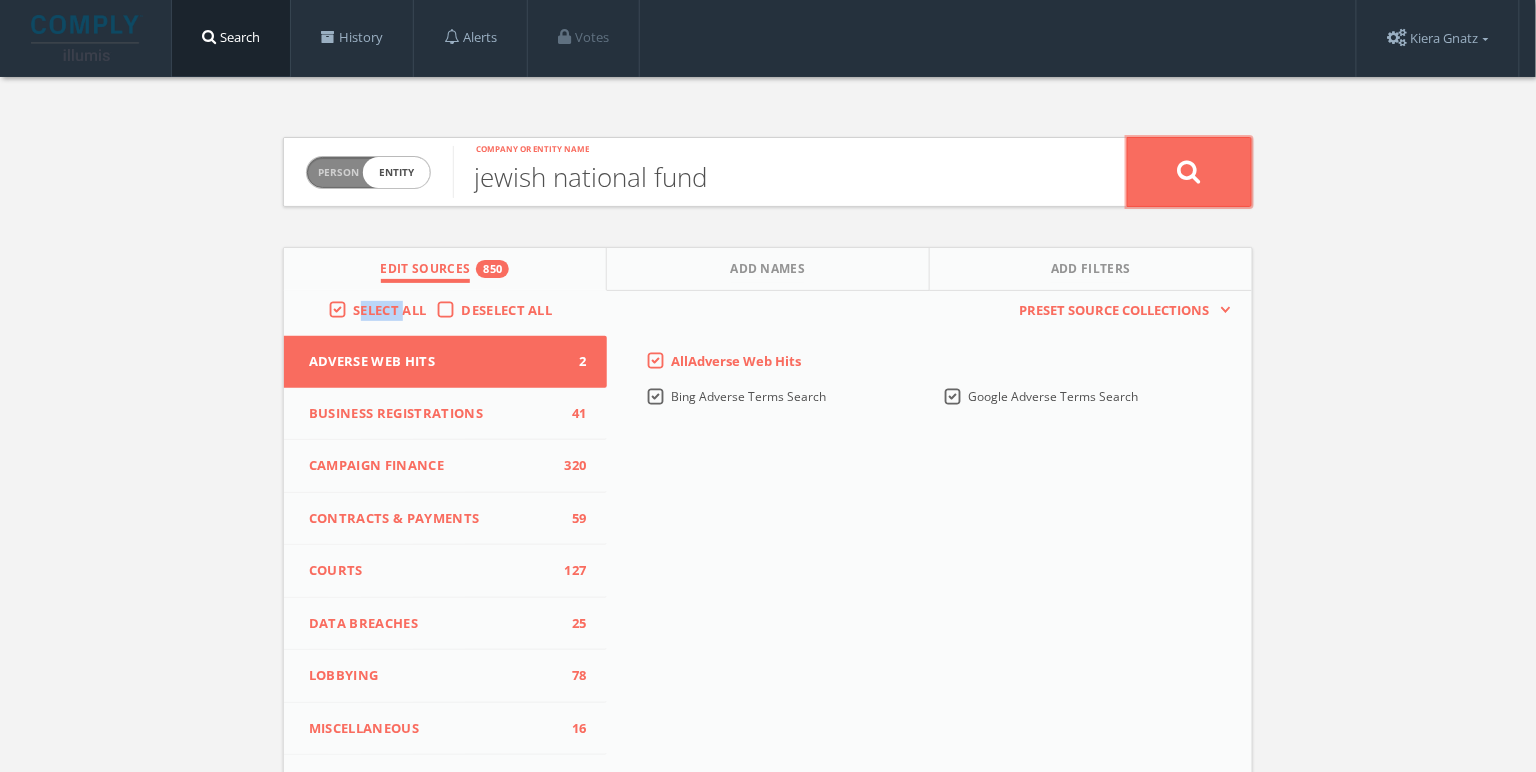 click 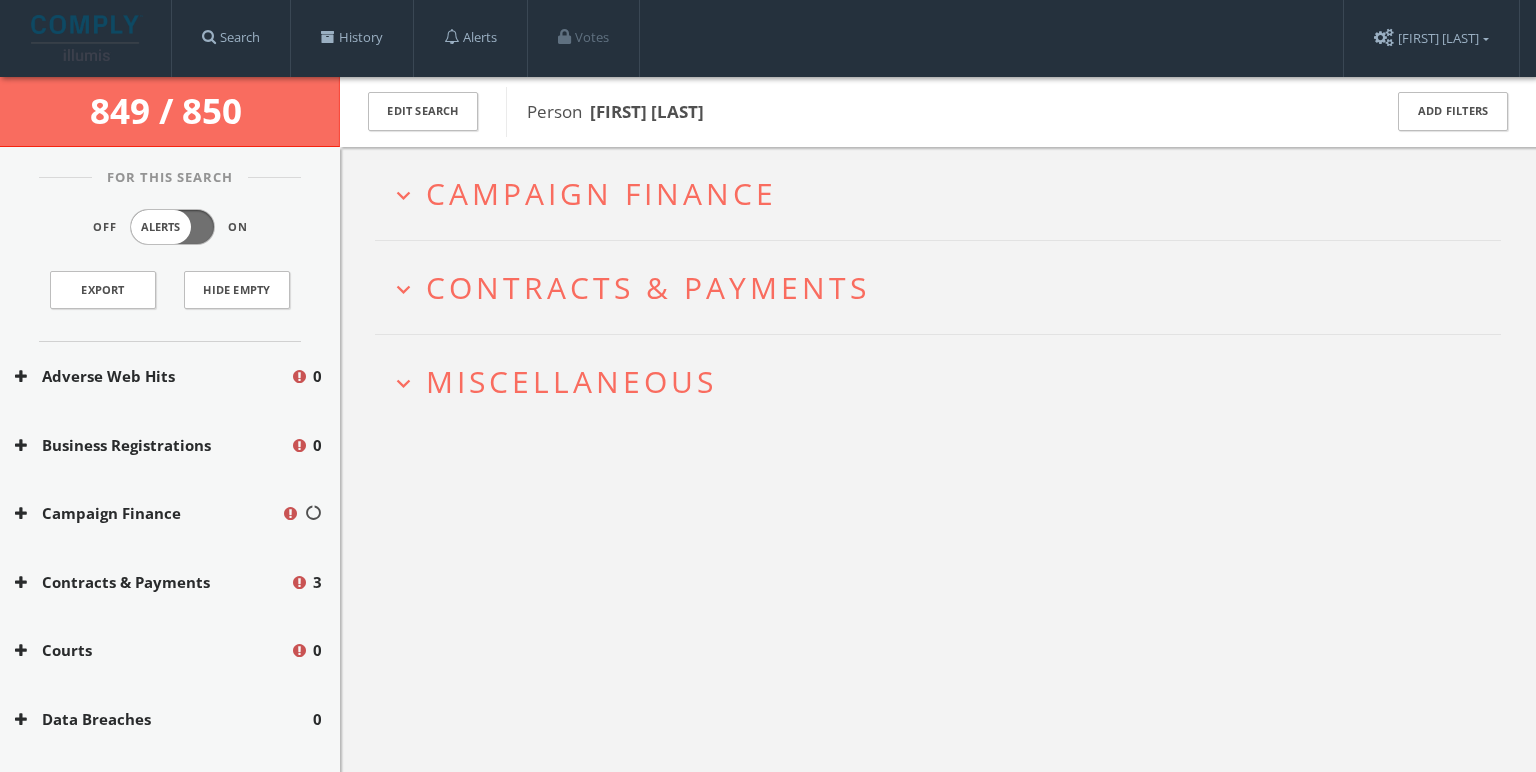 scroll, scrollTop: 0, scrollLeft: 0, axis: both 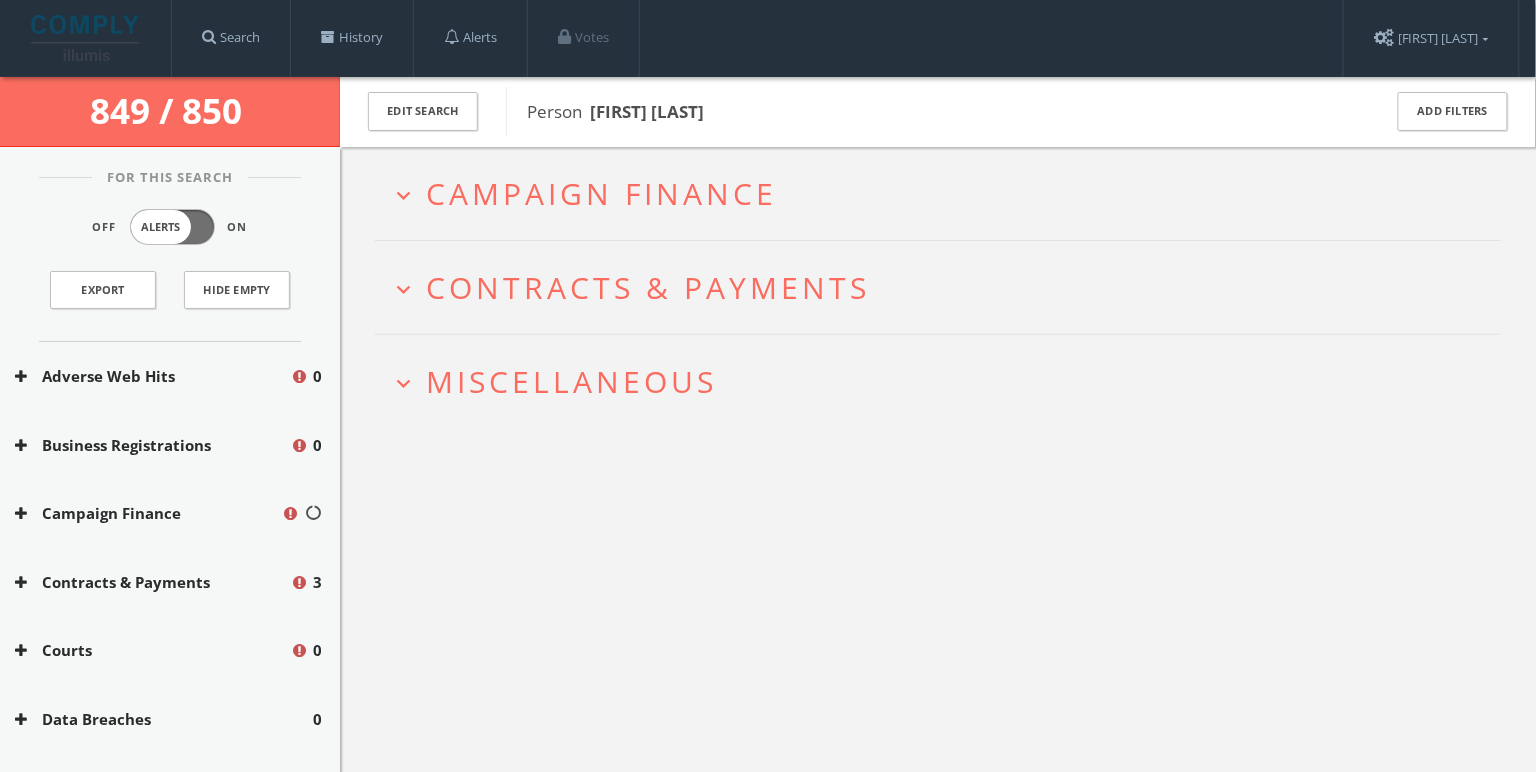 click on "Campaign Finance filter_list 9 records 1 source  expand_more" at bounding box center [938, 193] 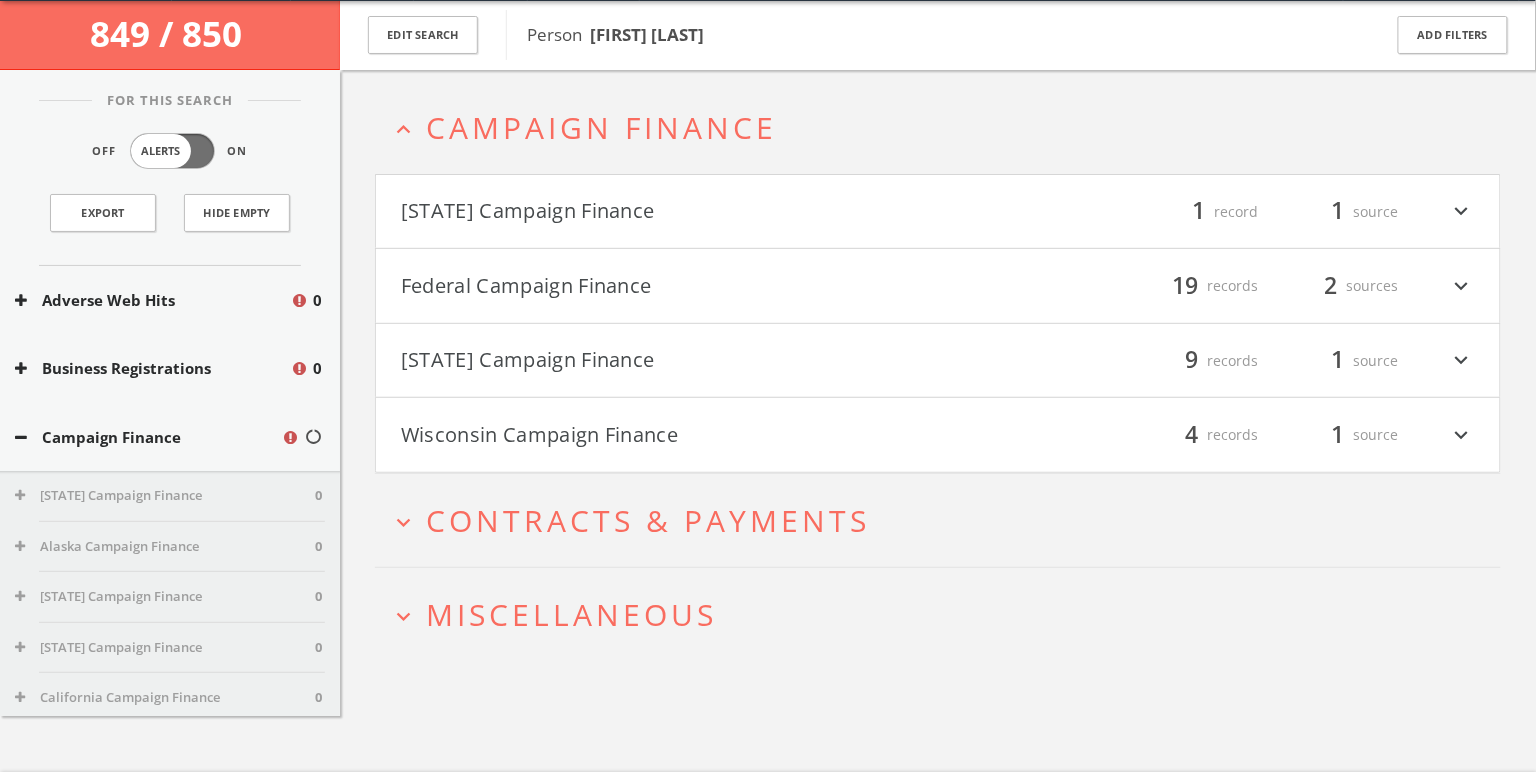 click on "Federal Campaign Finance" at bounding box center [669, 286] 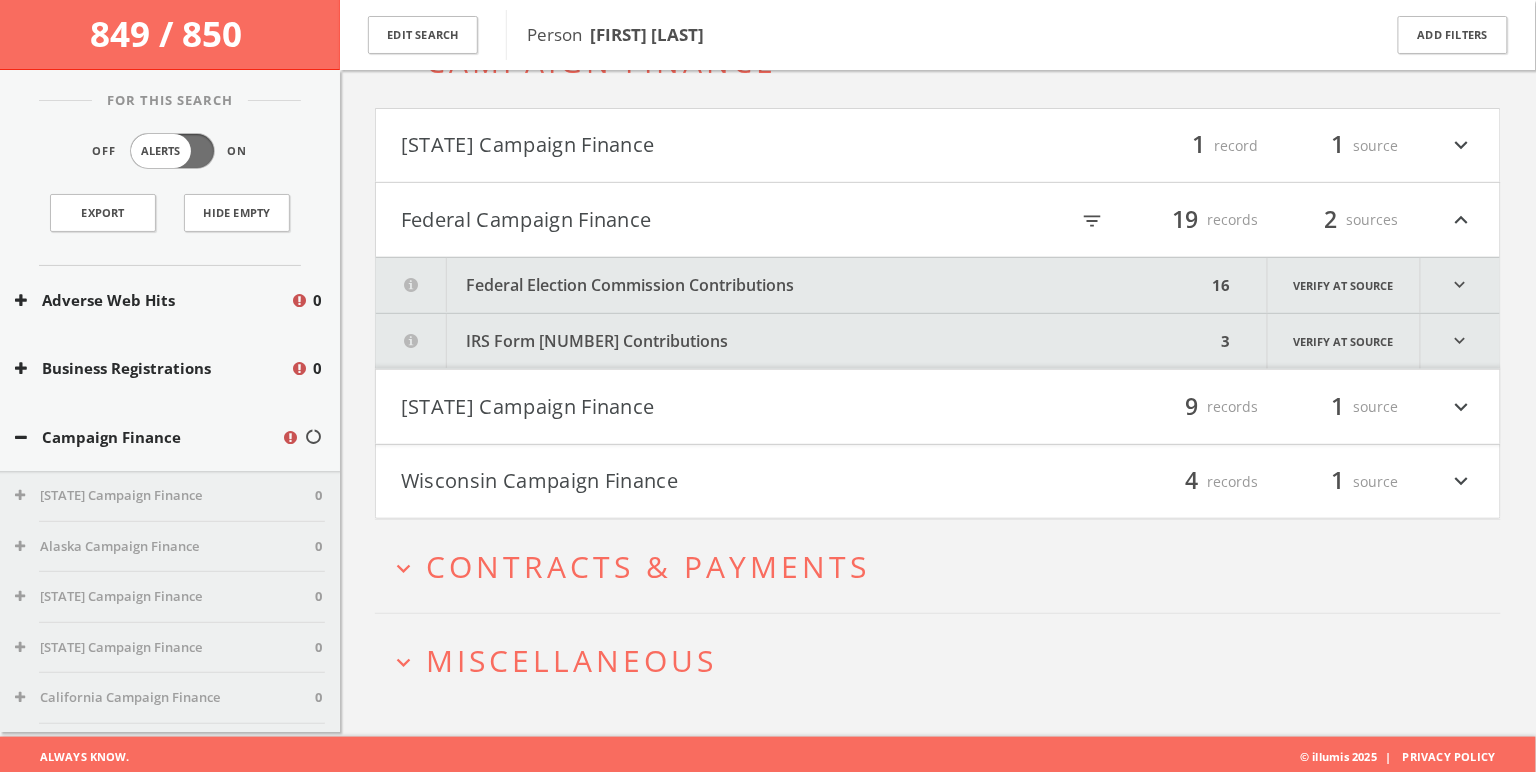click on "Federal Election Commission Contributions" at bounding box center [791, 285] 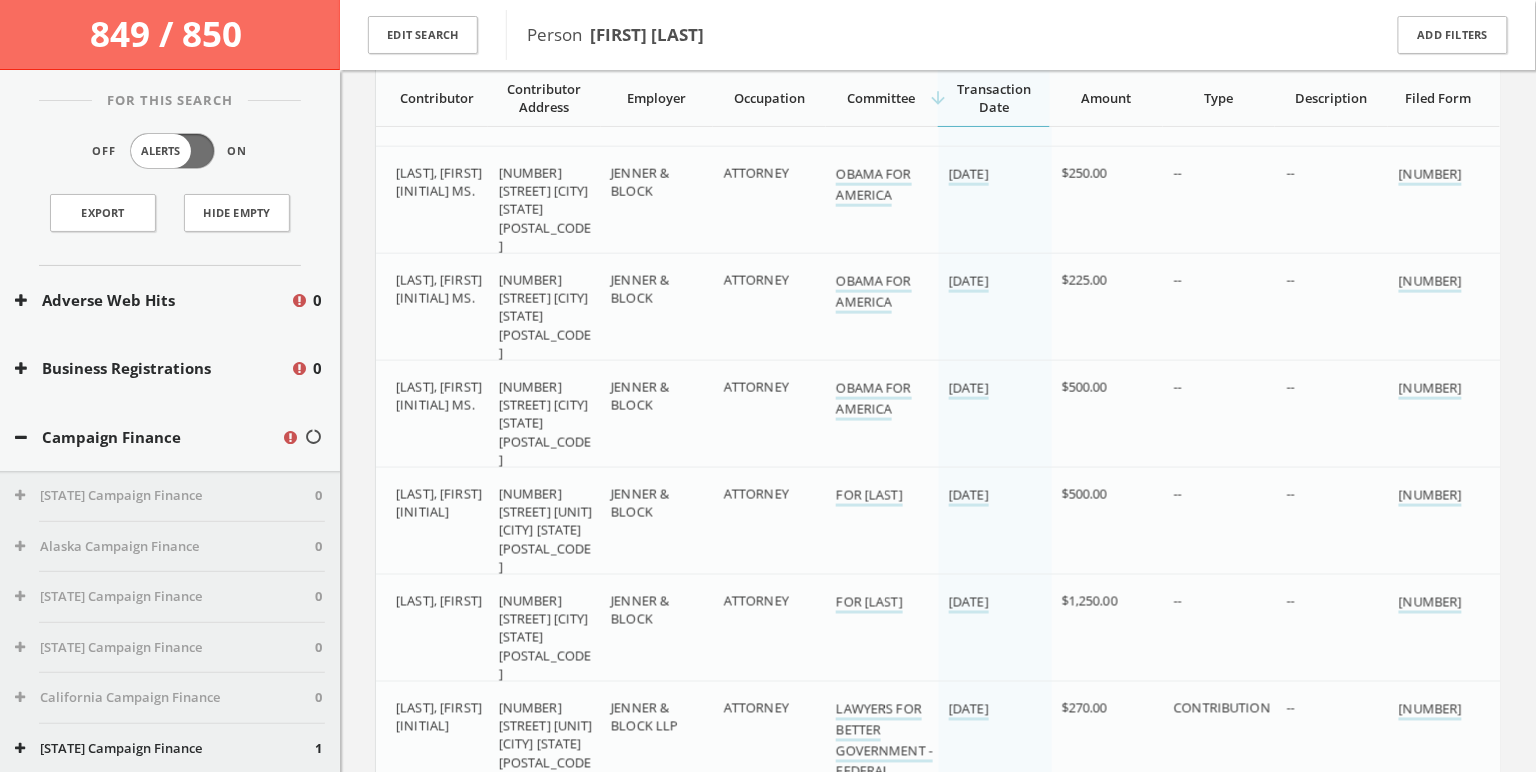 scroll, scrollTop: 631, scrollLeft: 0, axis: vertical 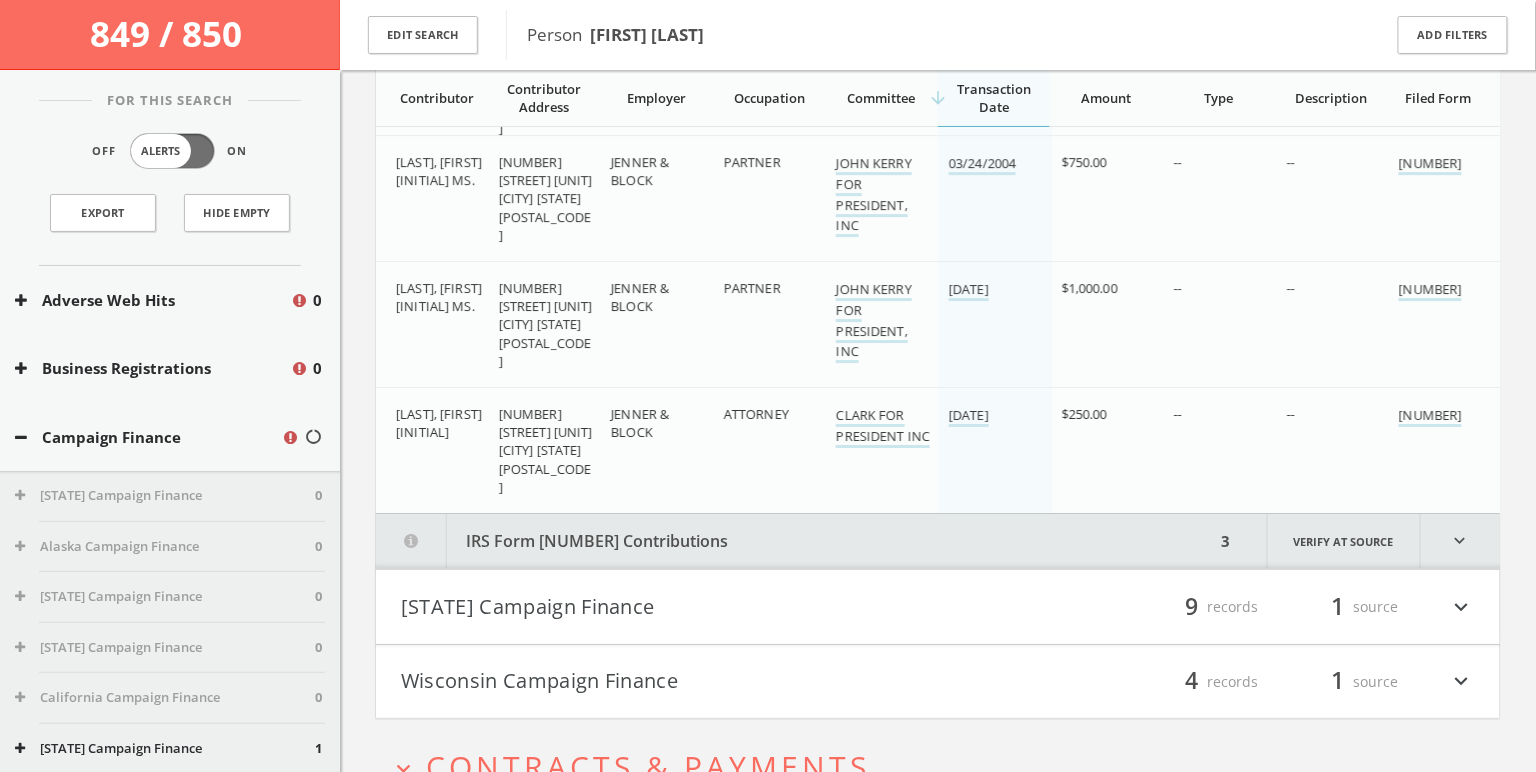 click on "IRS Form [NUMBER] Contributions" at bounding box center [796, 541] 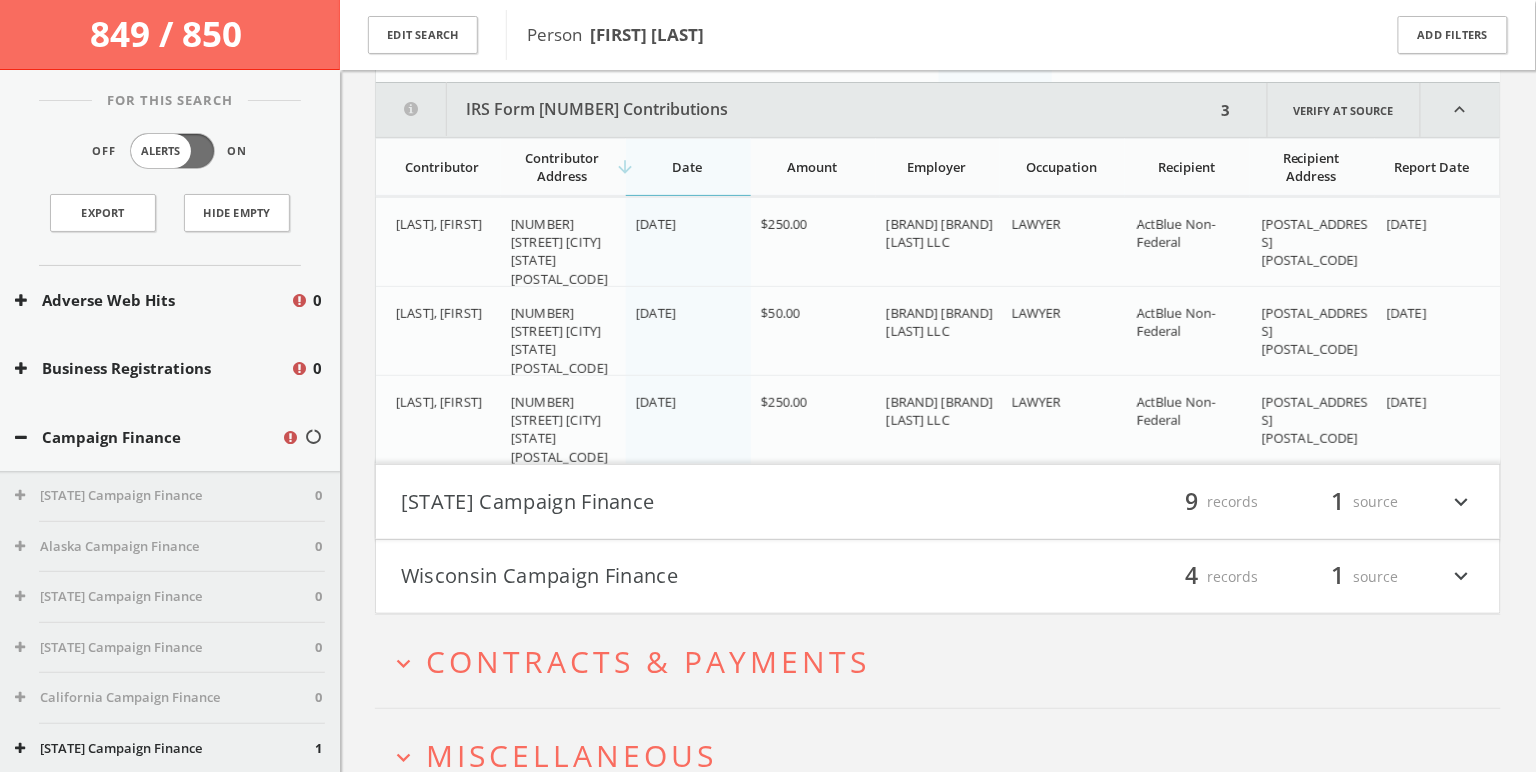 scroll, scrollTop: 2371, scrollLeft: 0, axis: vertical 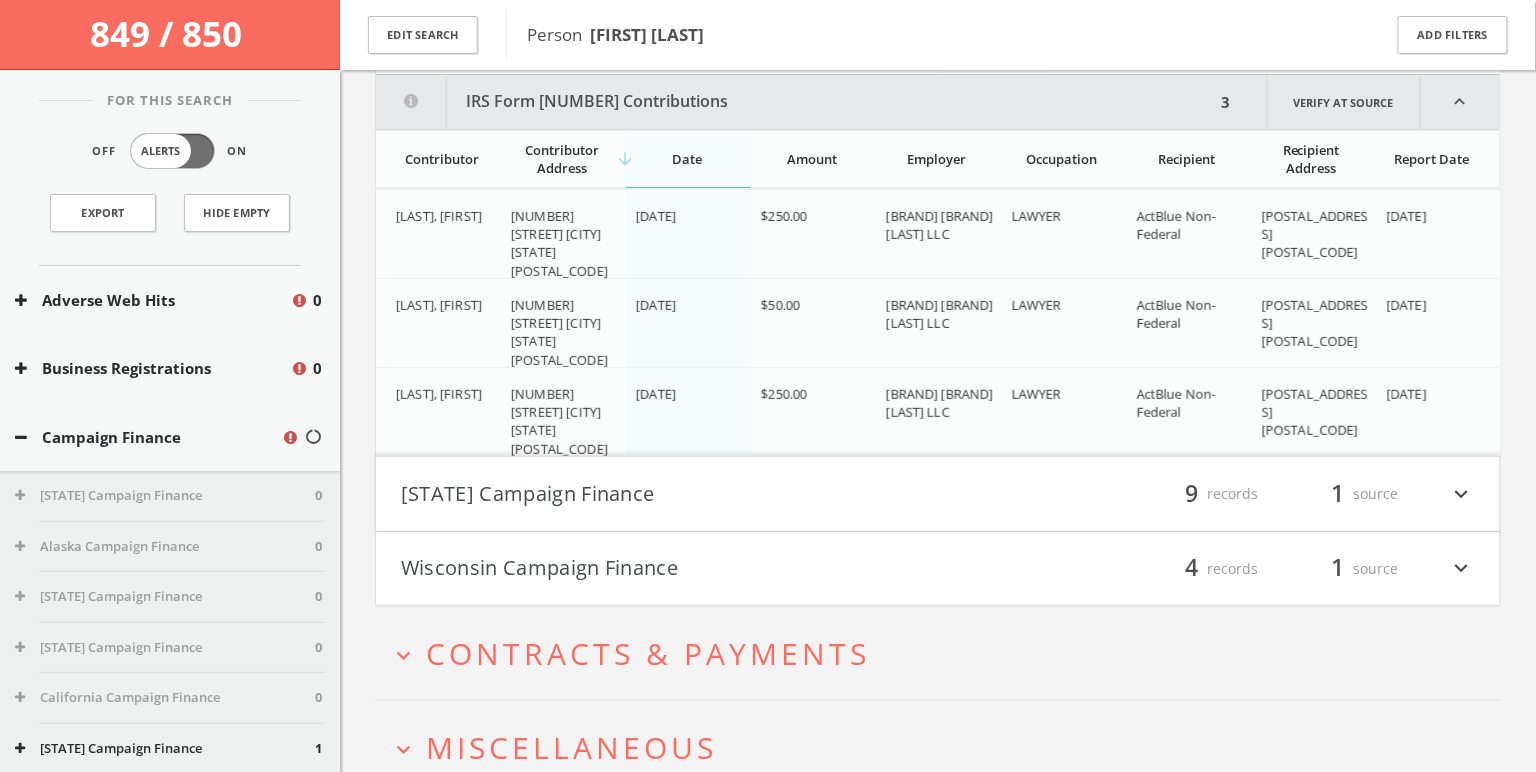click on "Illinois Campaign Finance filter_list 9 records 1 source  expand_more" at bounding box center [938, 494] 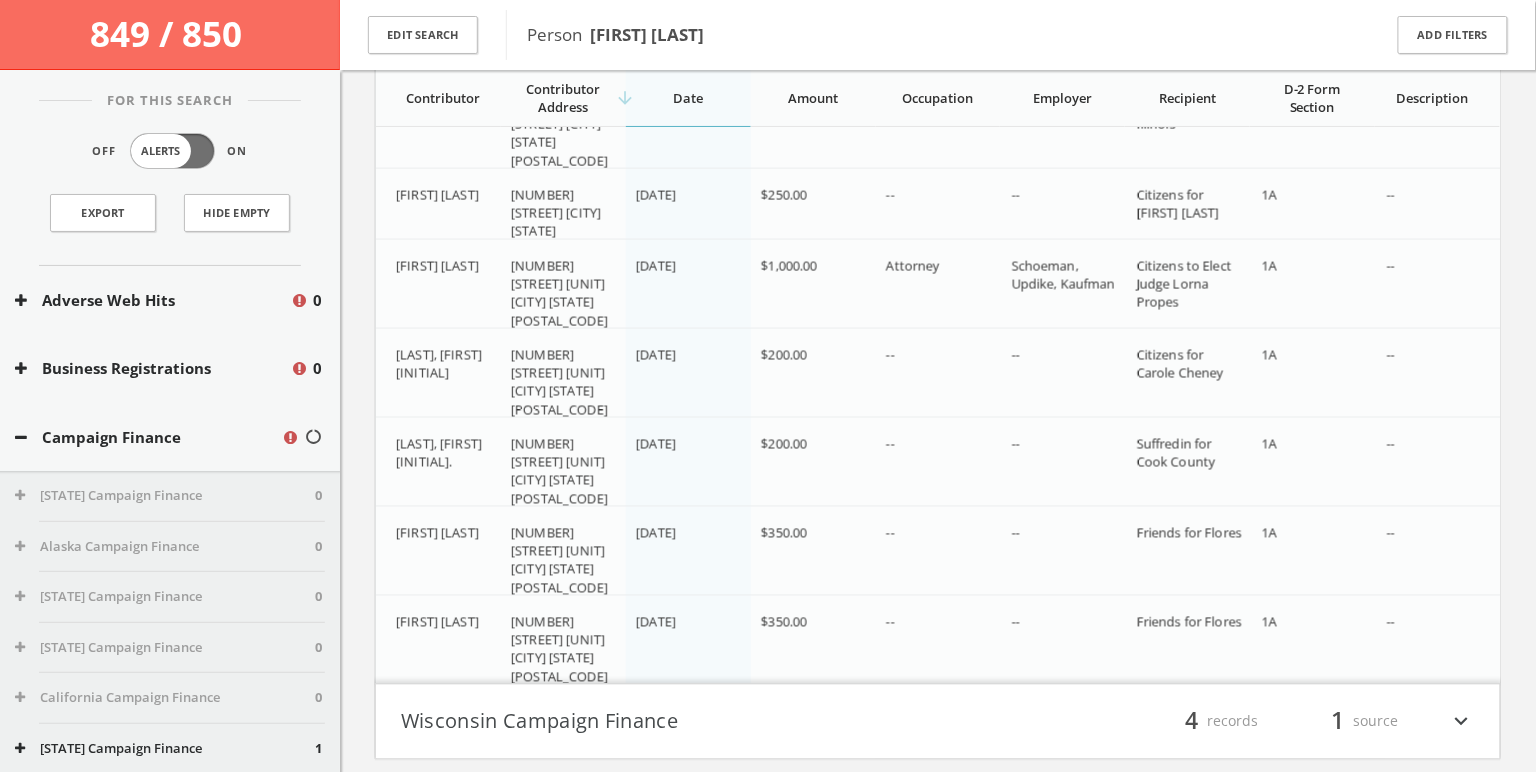 scroll, scrollTop: 3352, scrollLeft: 0, axis: vertical 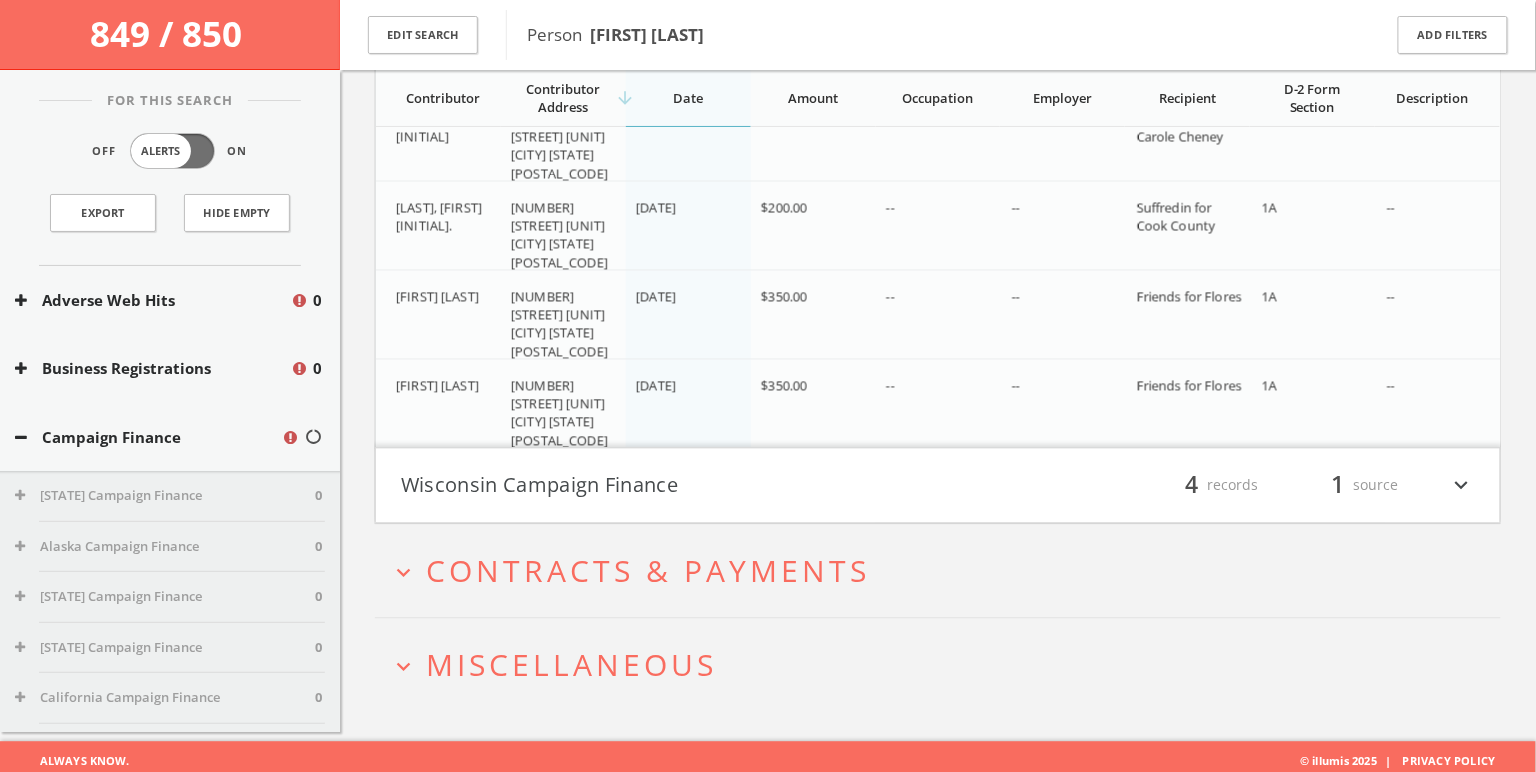 click on "Miscellaneous" at bounding box center [571, 665] 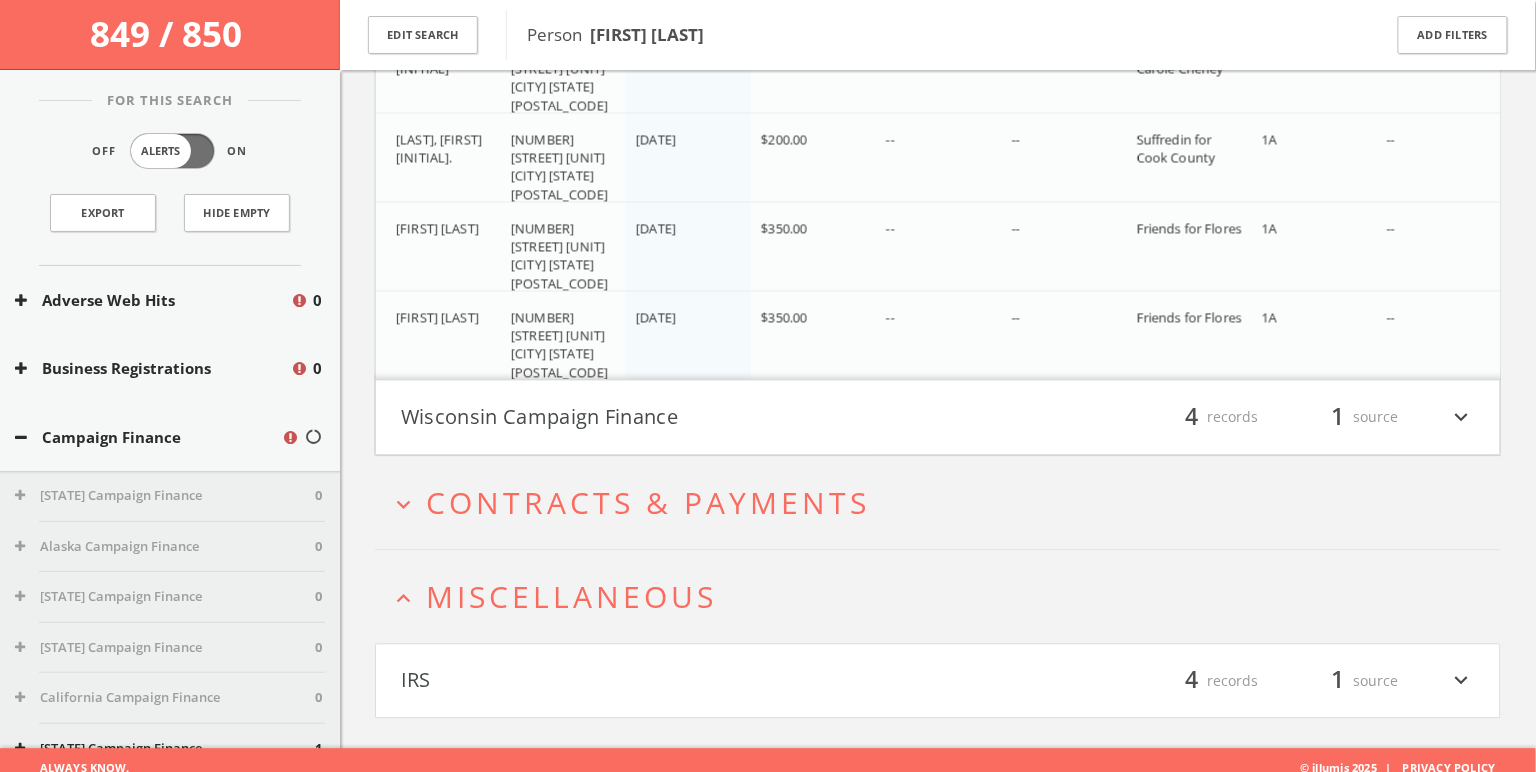 scroll, scrollTop: 3426, scrollLeft: 0, axis: vertical 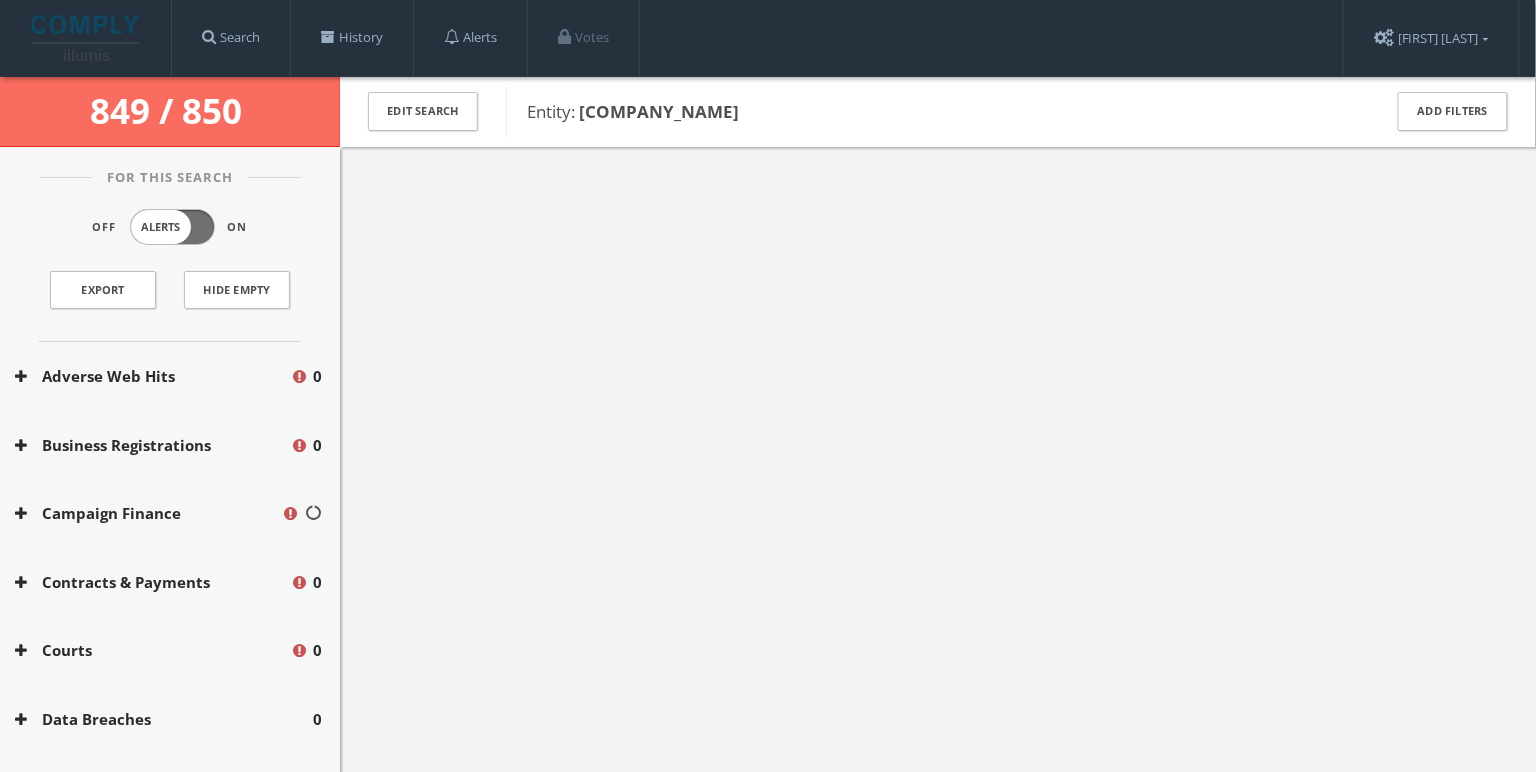 drag, startPoint x: 949, startPoint y: 115, endPoint x: 583, endPoint y: 109, distance: 366.04916 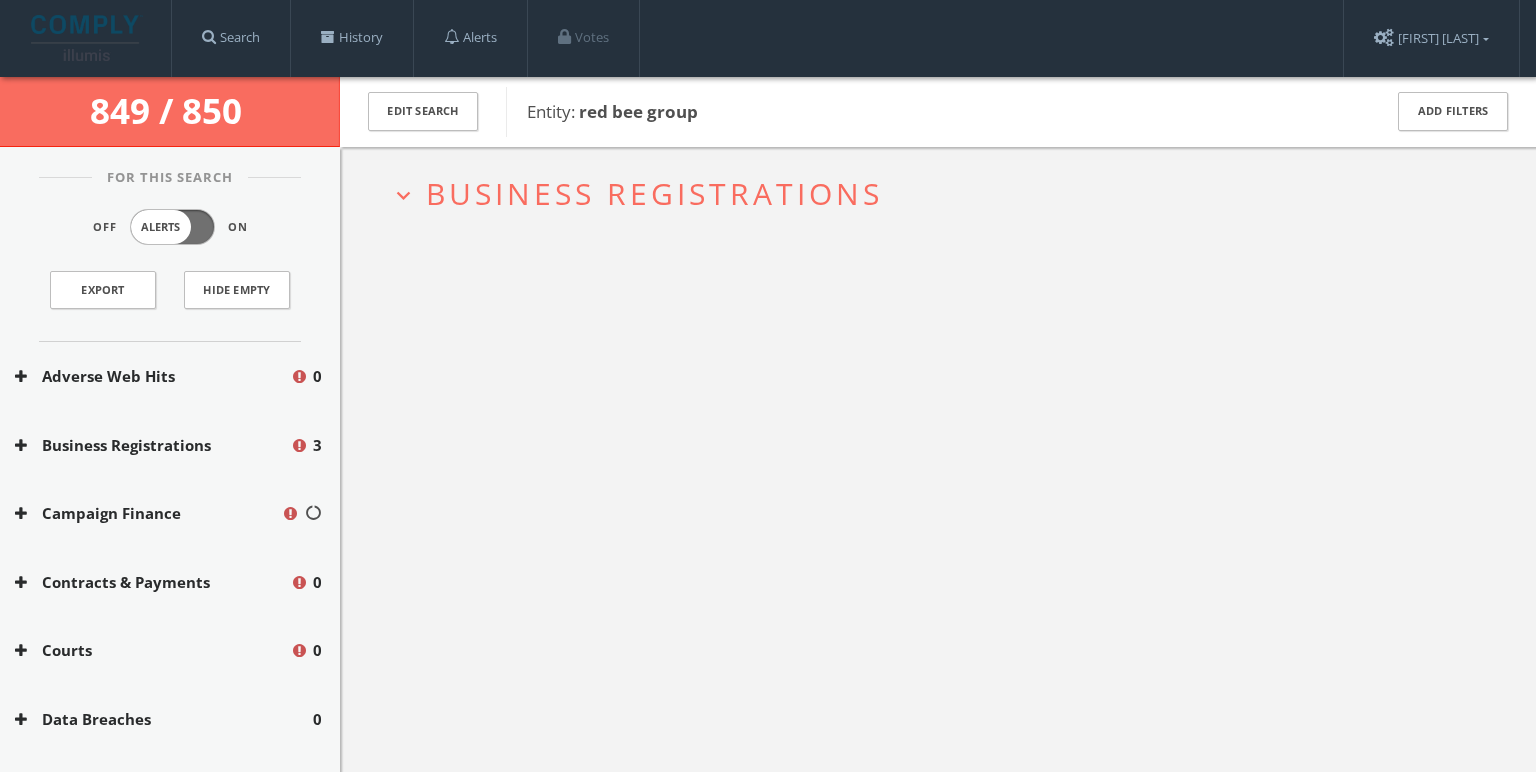 scroll, scrollTop: 0, scrollLeft: 0, axis: both 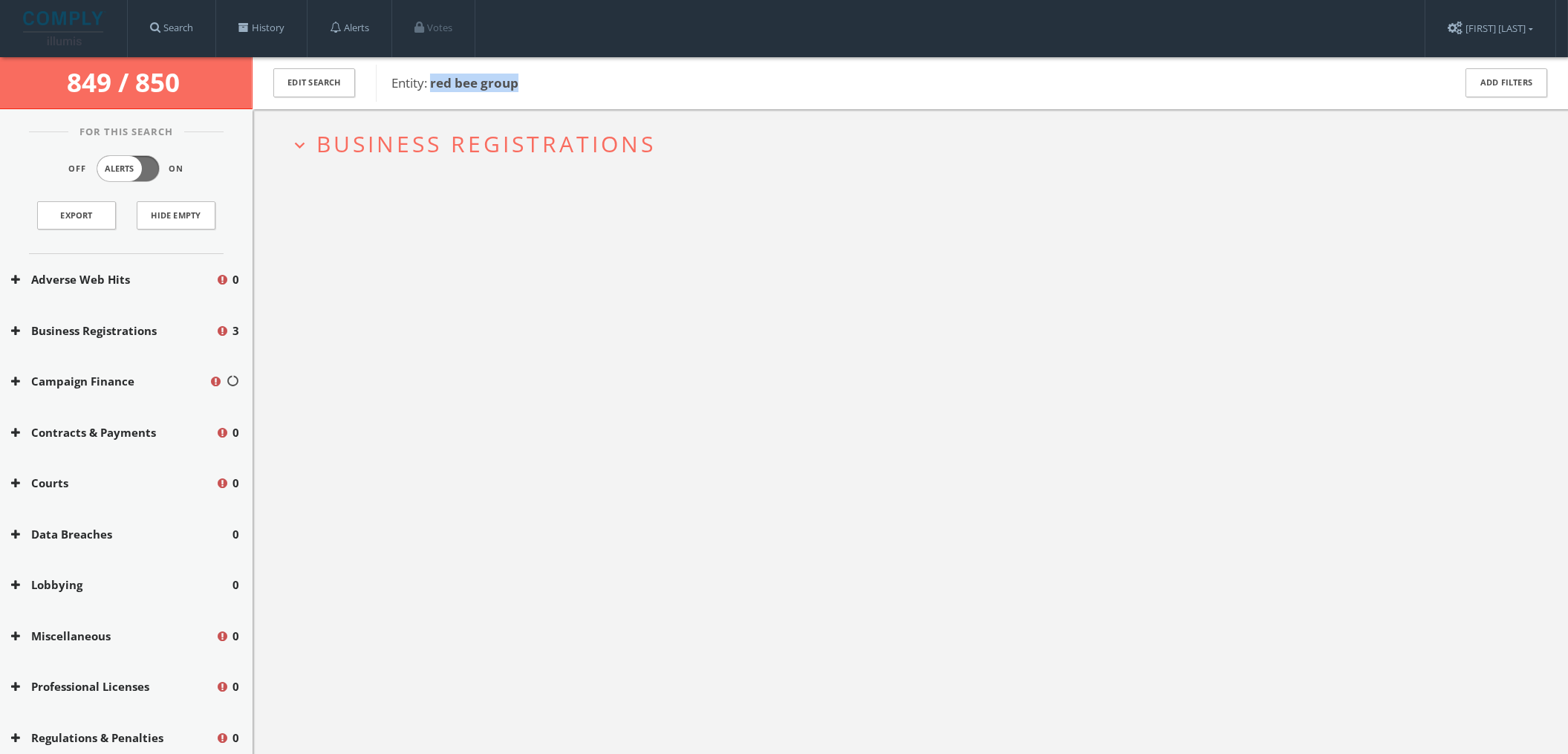 drag, startPoint x: 538, startPoint y: 77, endPoint x: 430, endPoint y: 80, distance: 108.04166 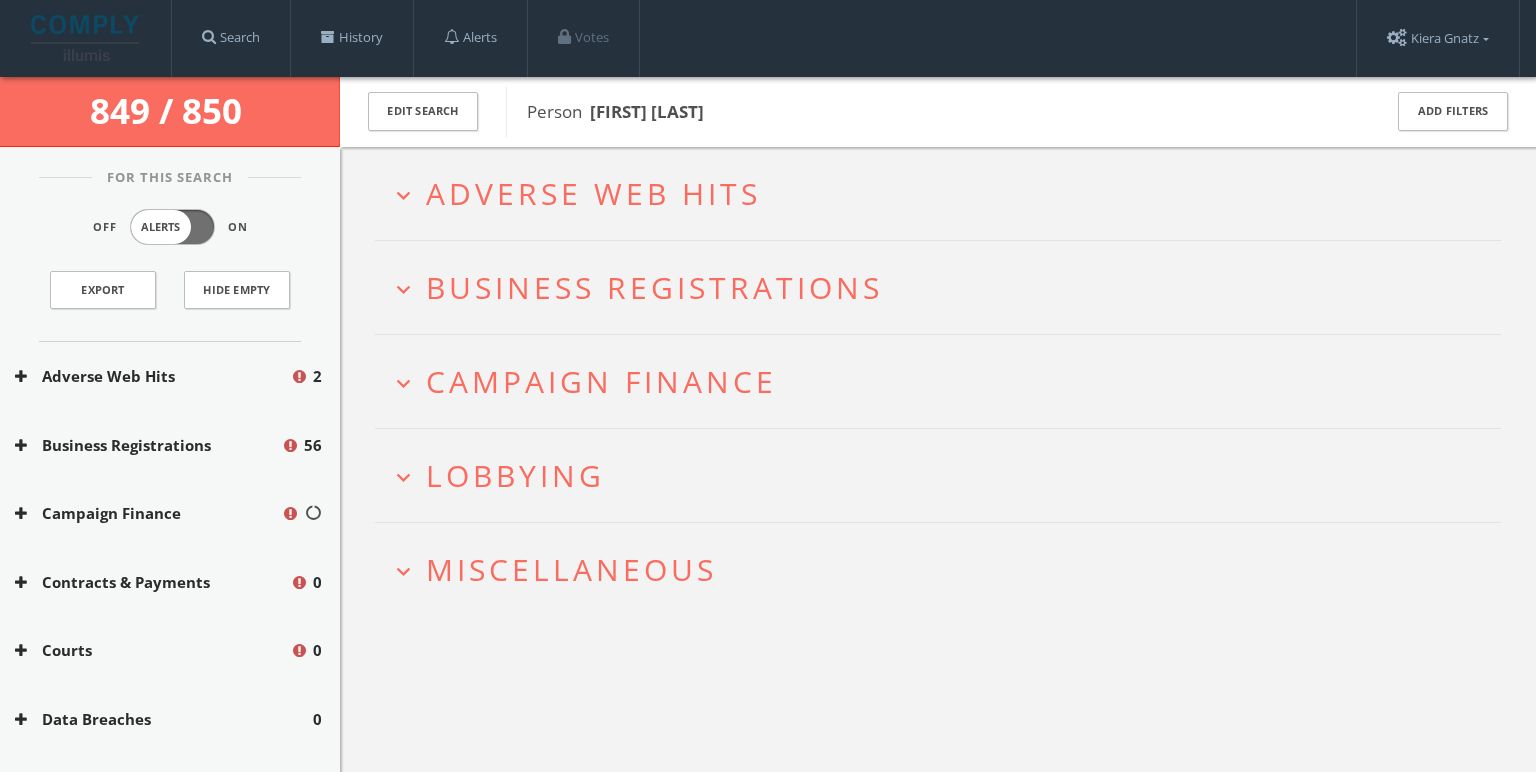 scroll, scrollTop: 0, scrollLeft: 0, axis: both 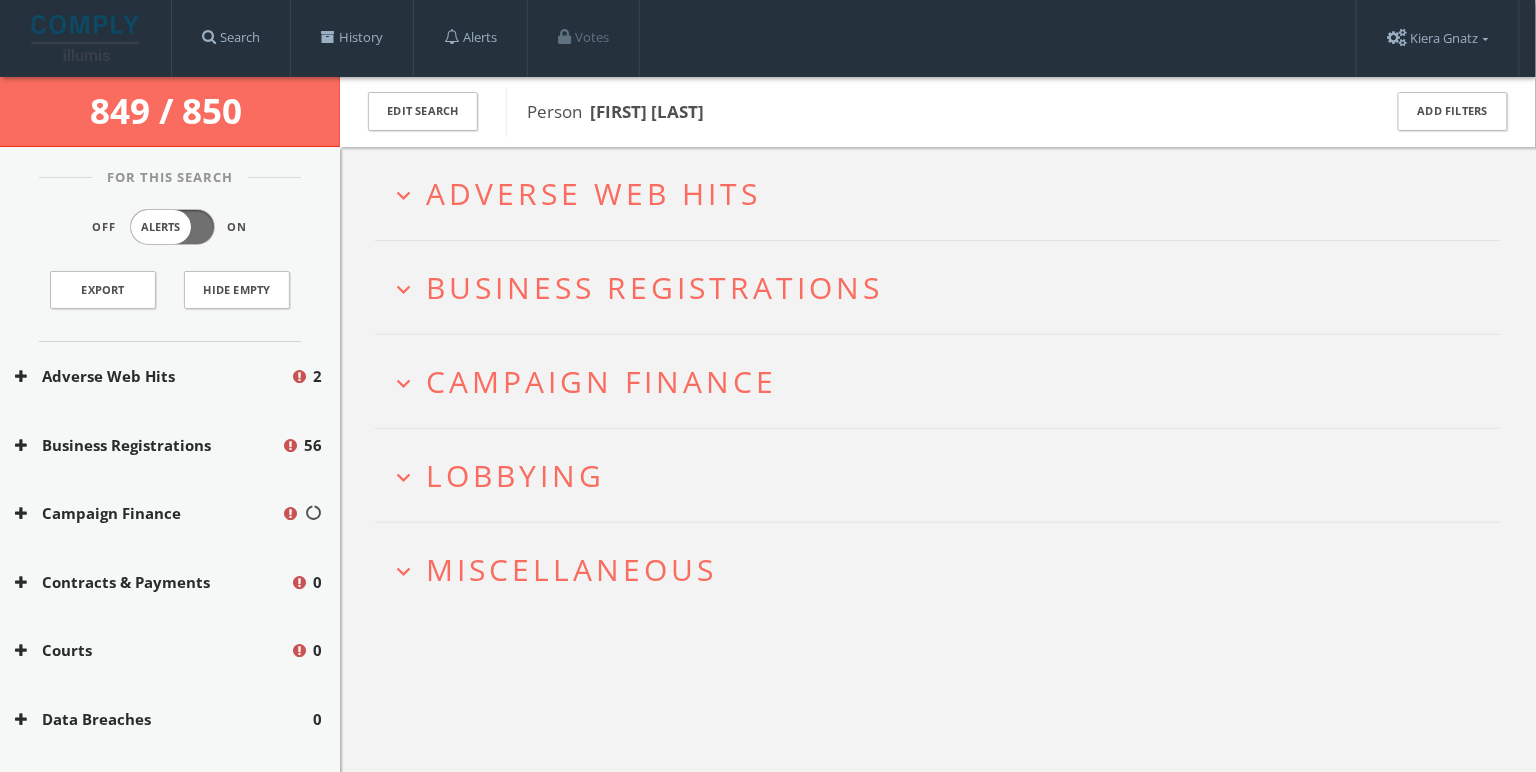 click on "Adverse Web Hits" at bounding box center [593, 193] 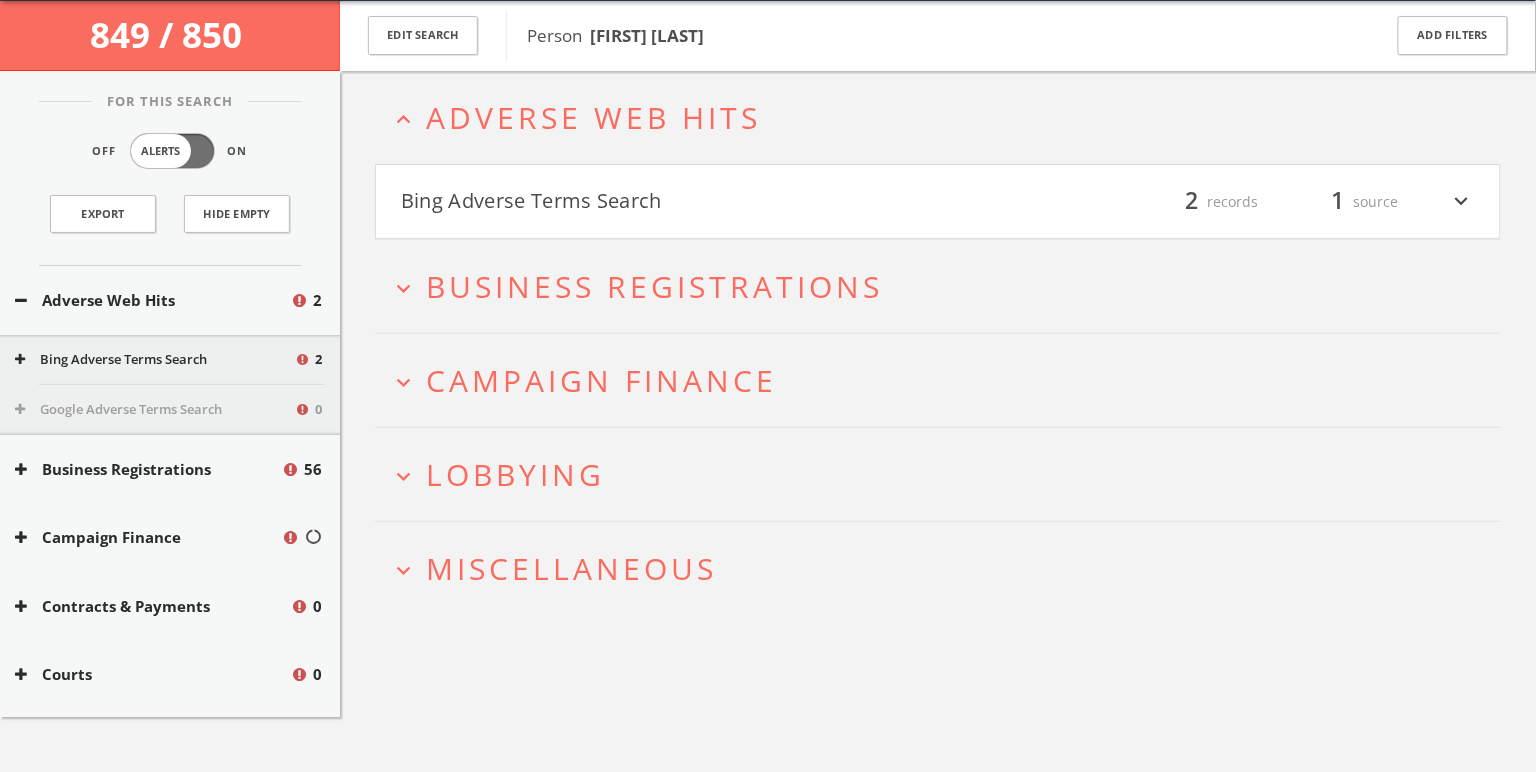 click on "Bing Adverse Terms Search filter_list 2 records 1 source  expand_more" at bounding box center [938, 202] 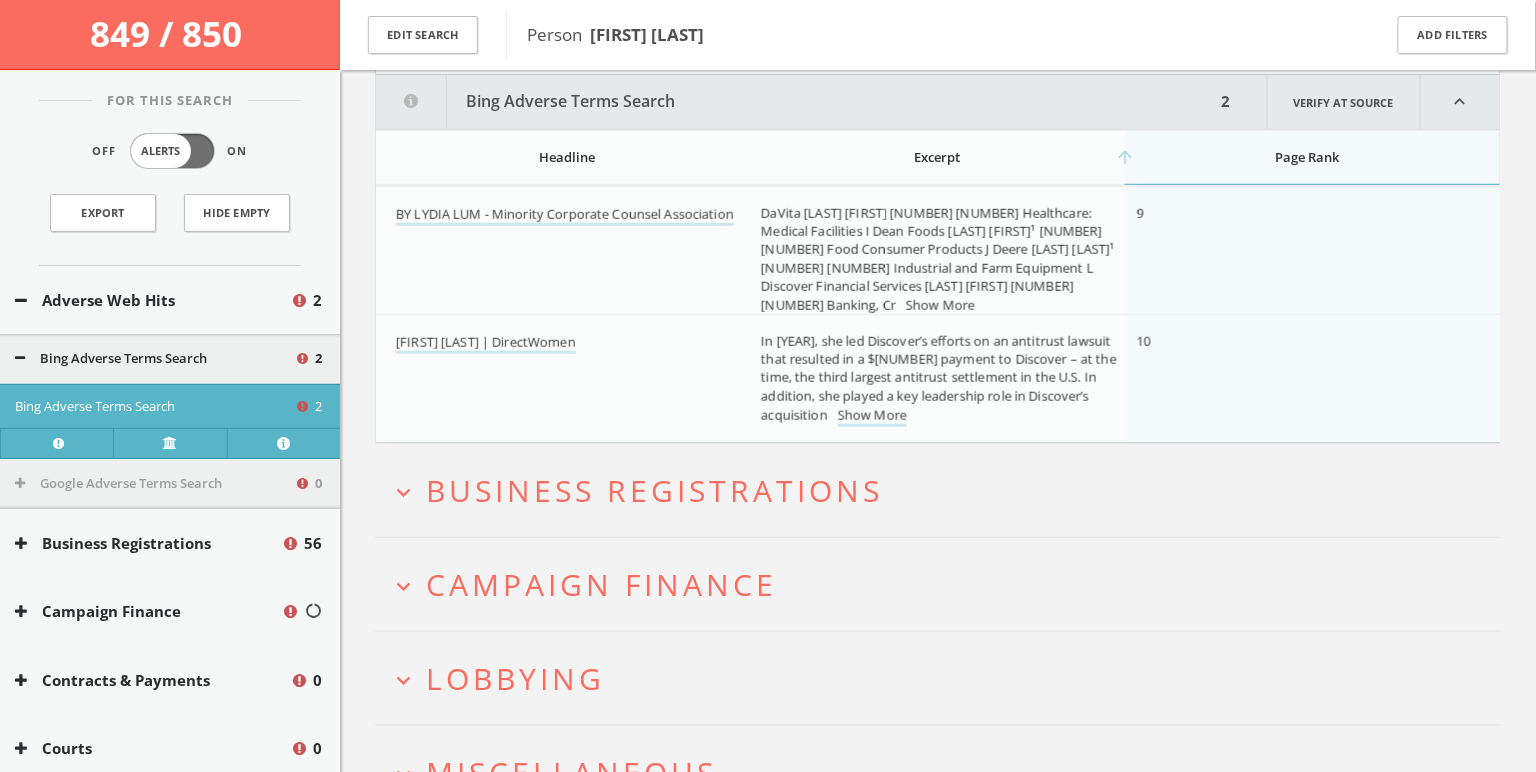 scroll, scrollTop: 253, scrollLeft: 0, axis: vertical 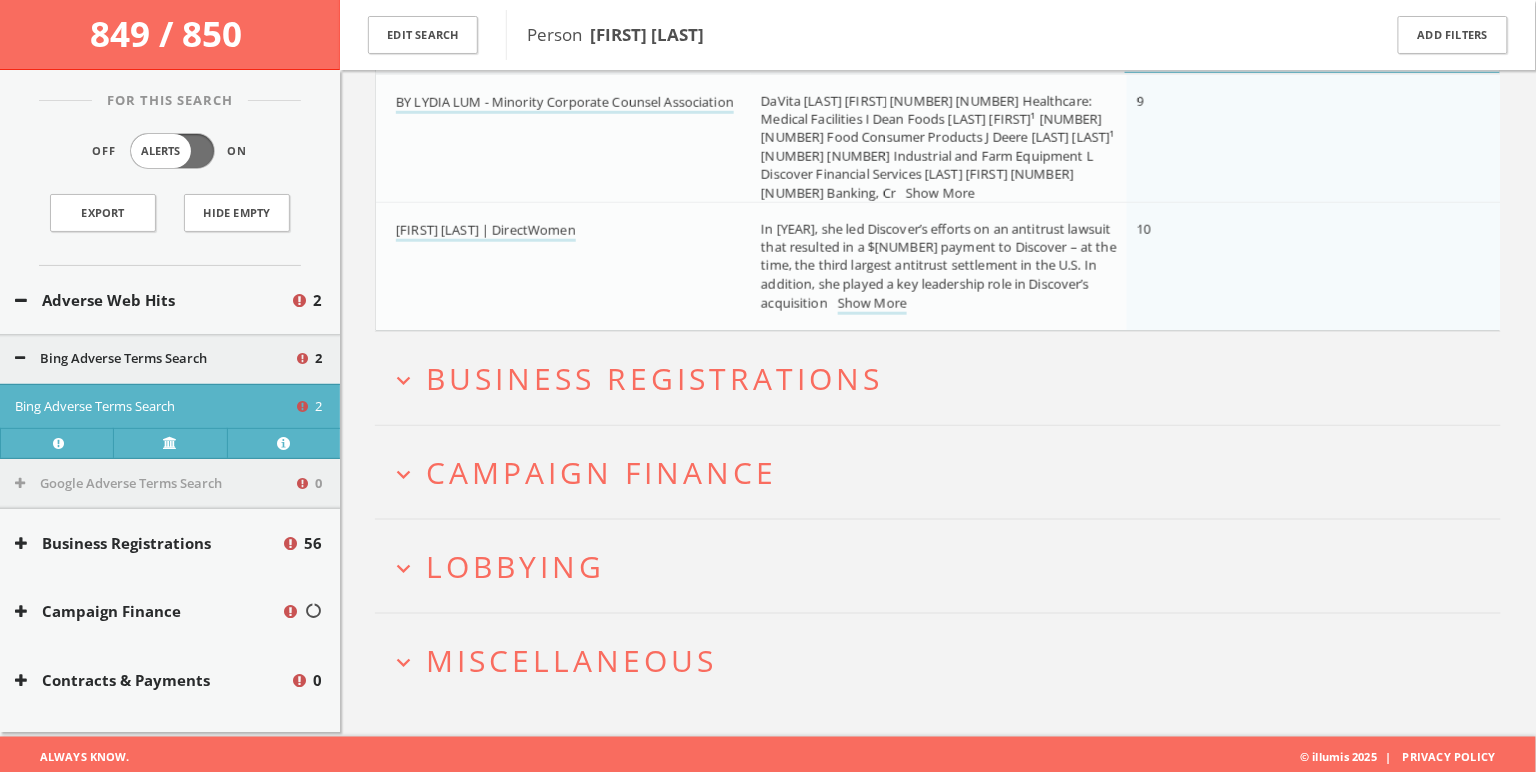 click on "Campaign Finance" at bounding box center (601, 472) 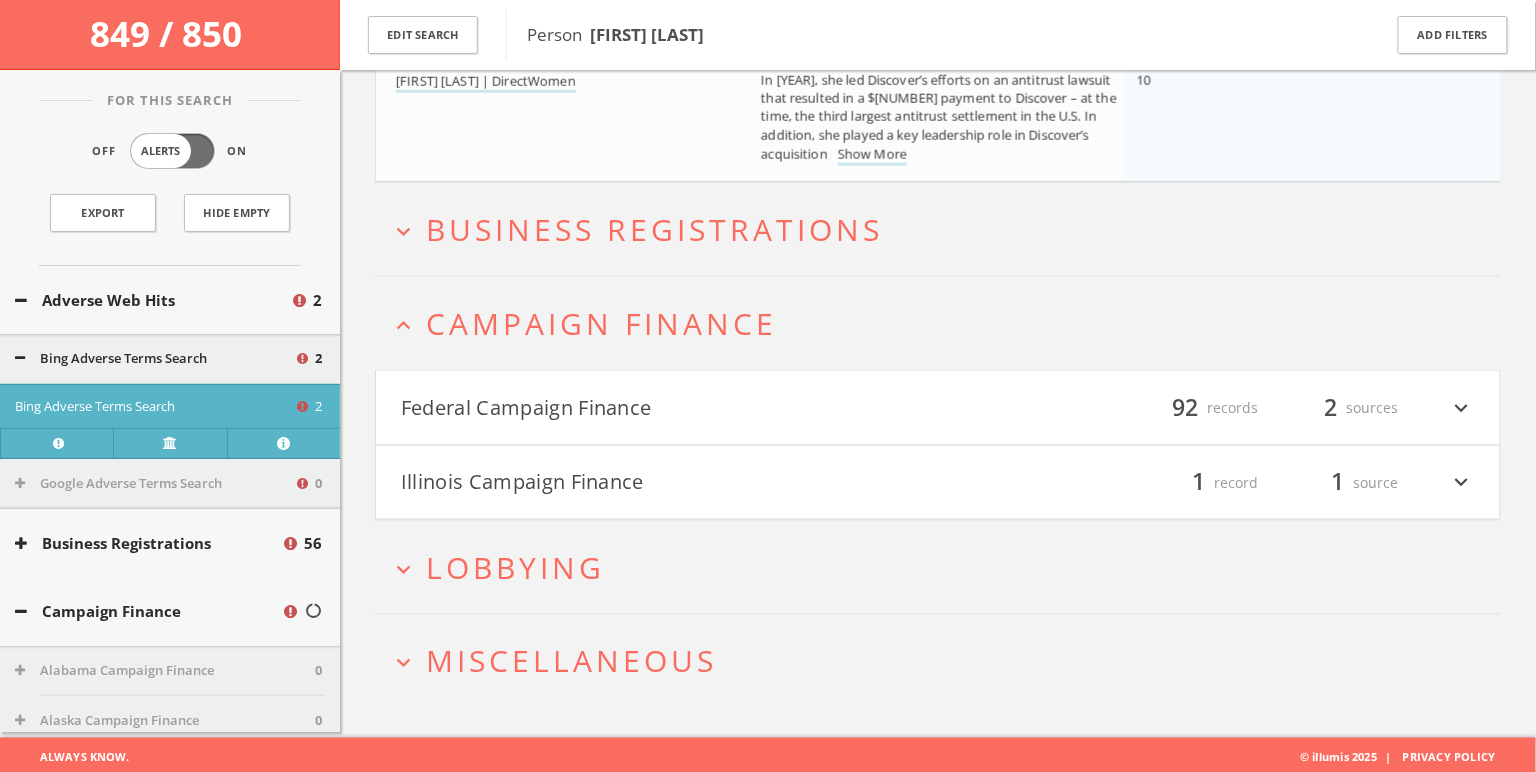 click on "Federal Campaign Finance" at bounding box center (669, 408) 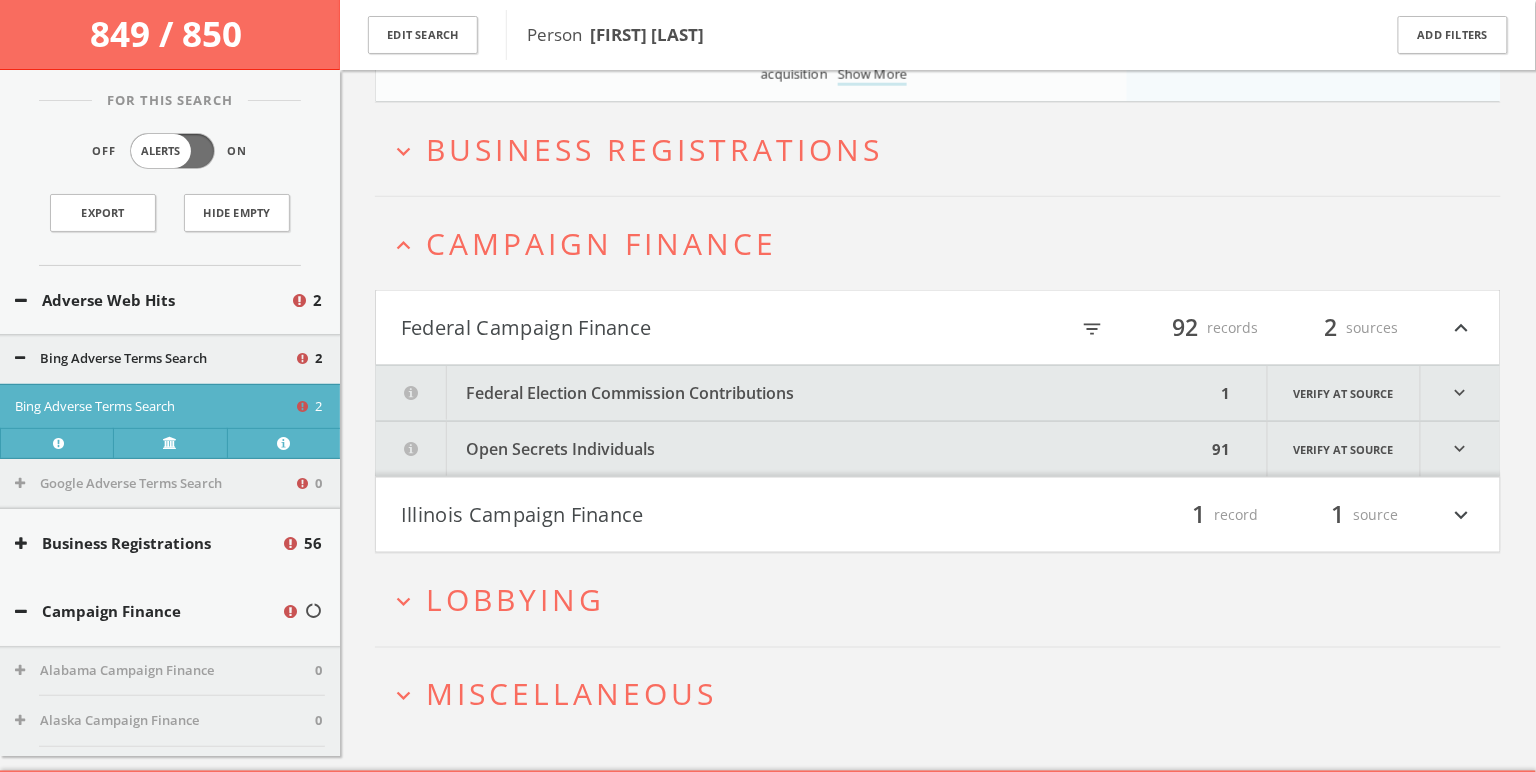 scroll, scrollTop: 623, scrollLeft: 0, axis: vertical 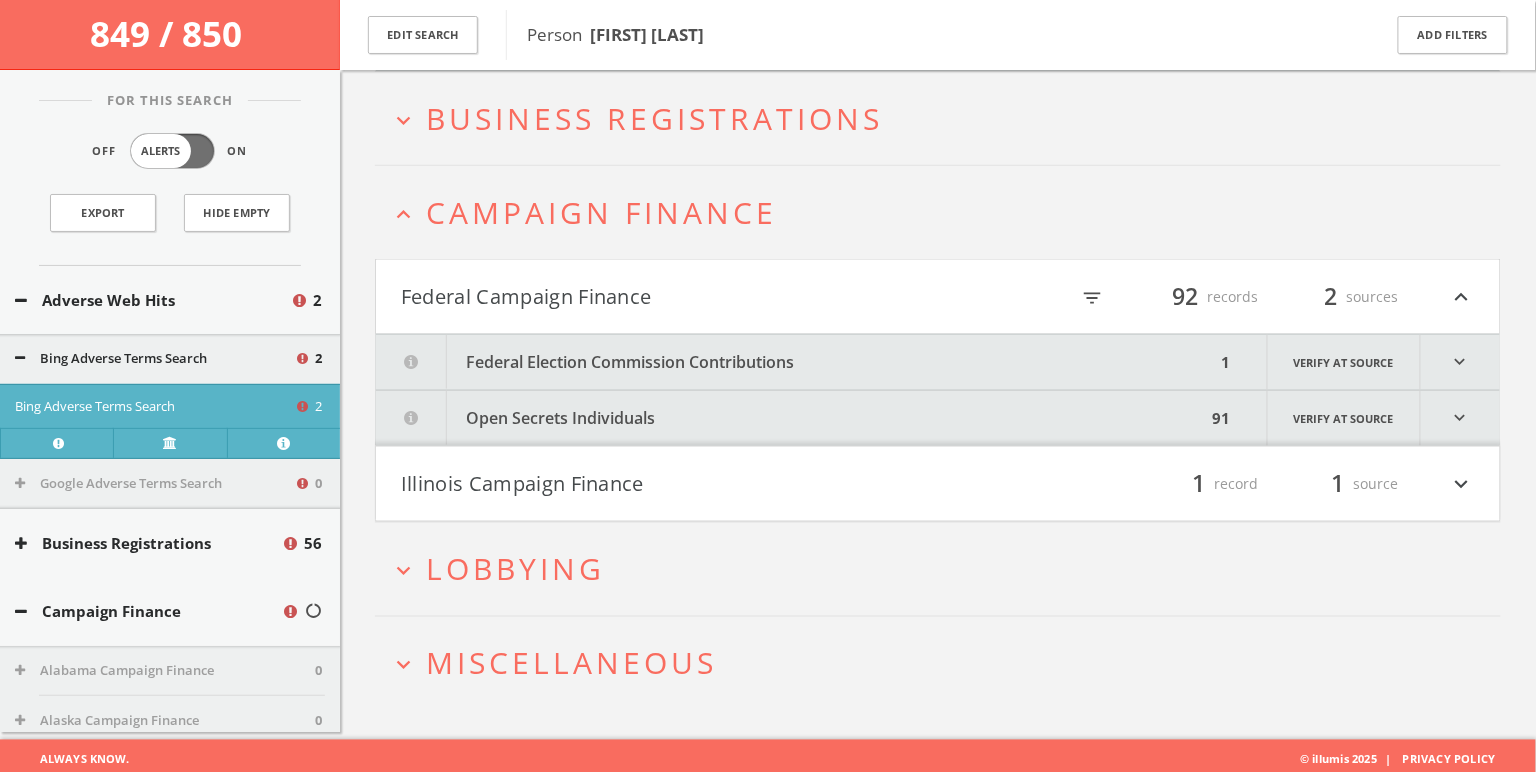click on "Open Secrets Individuals" at bounding box center (791, 418) 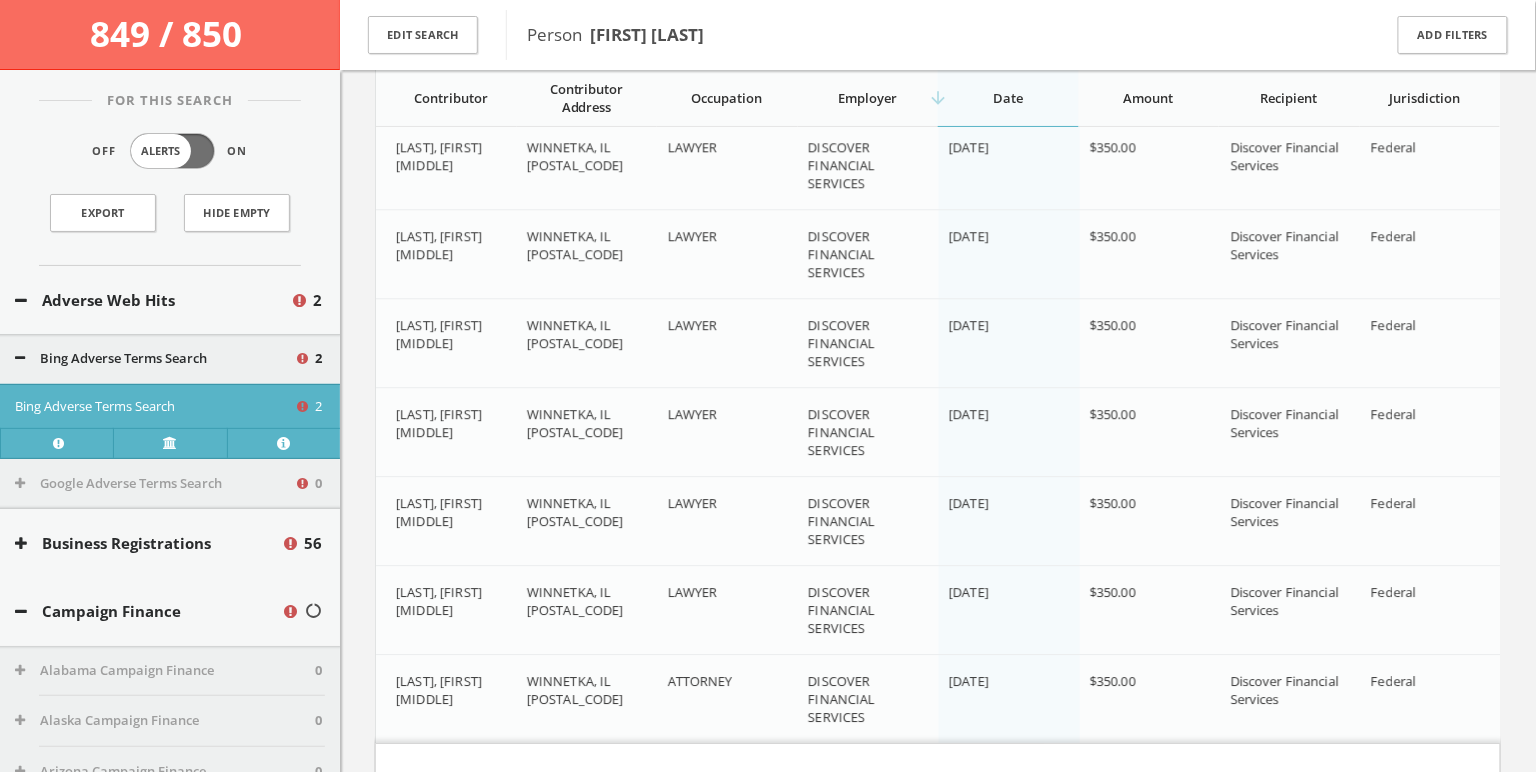 scroll, scrollTop: 8780, scrollLeft: 0, axis: vertical 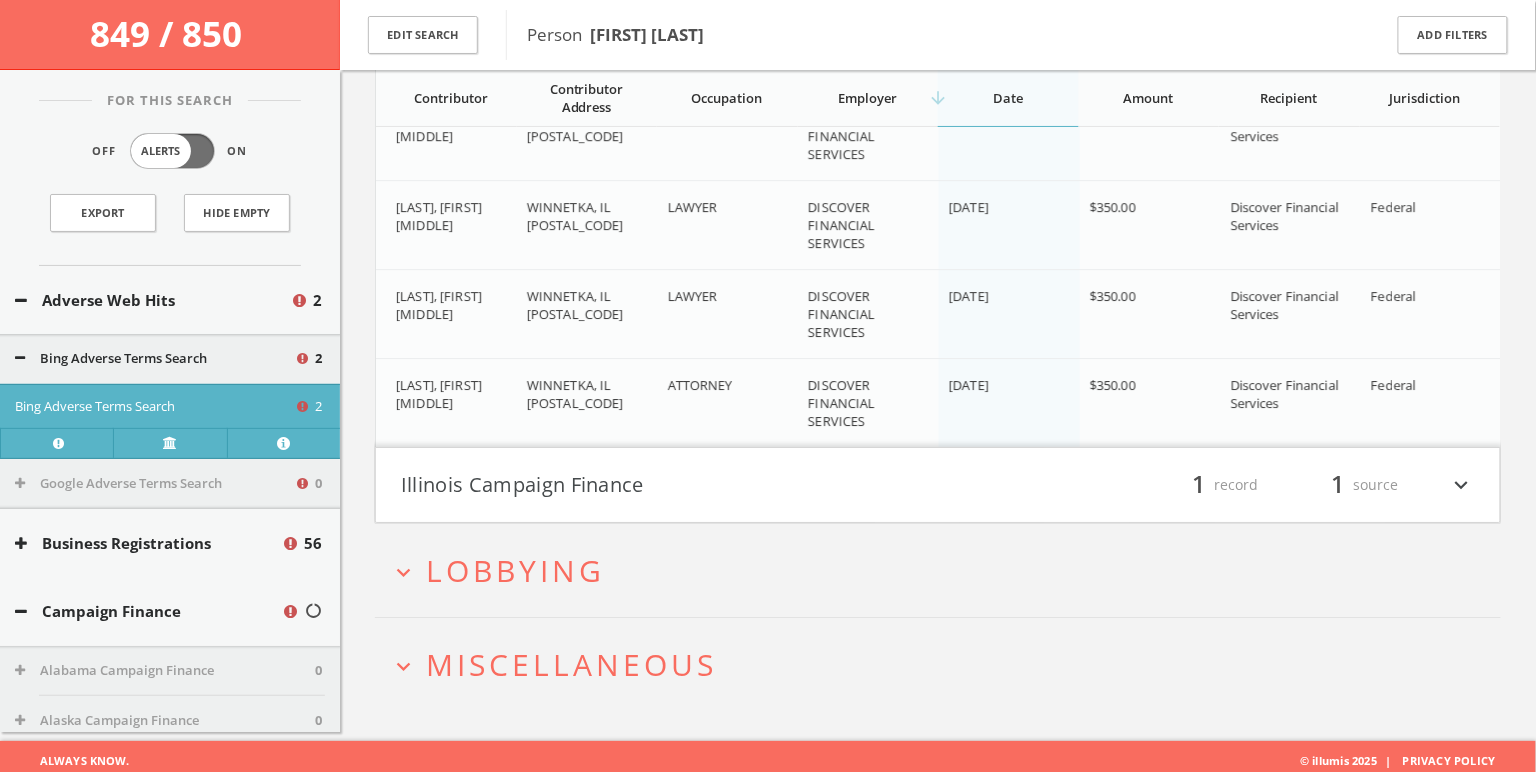 click on "Lobbying" at bounding box center (515, 570) 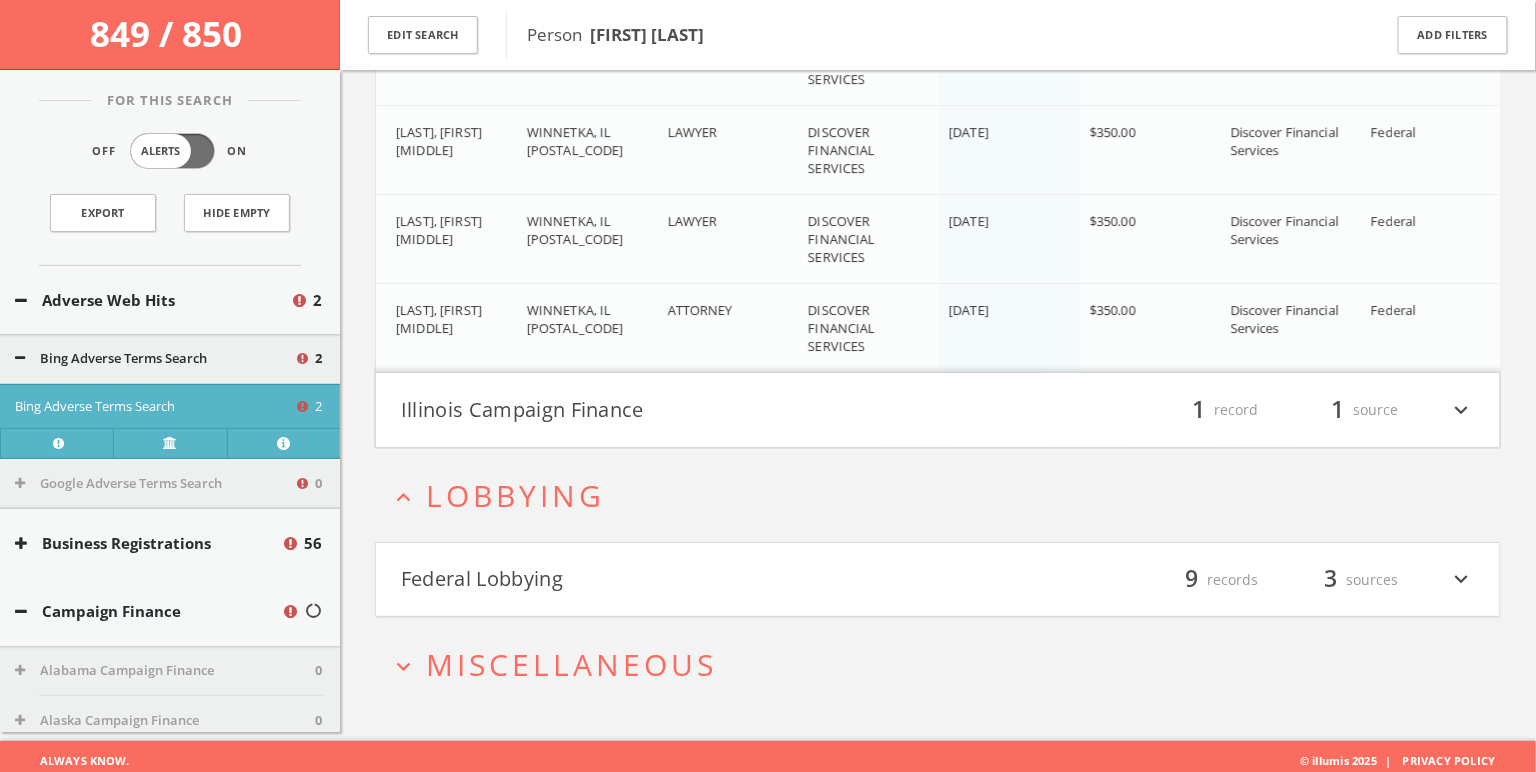 click on "Federal Lobbying filter_list [NUMBER] records [NUMBER] sources expand_more" at bounding box center (938, 580) 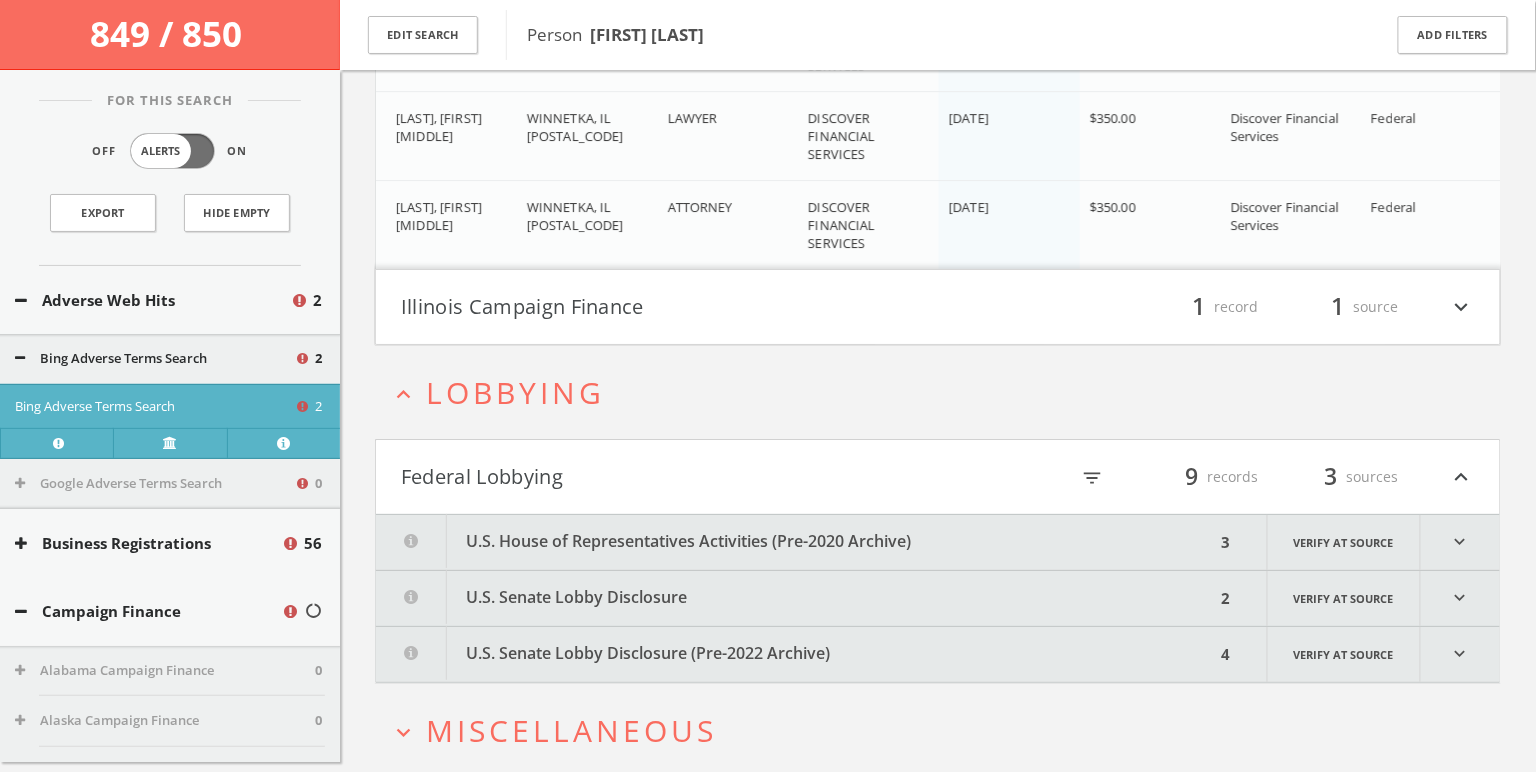 scroll, scrollTop: 9021, scrollLeft: 0, axis: vertical 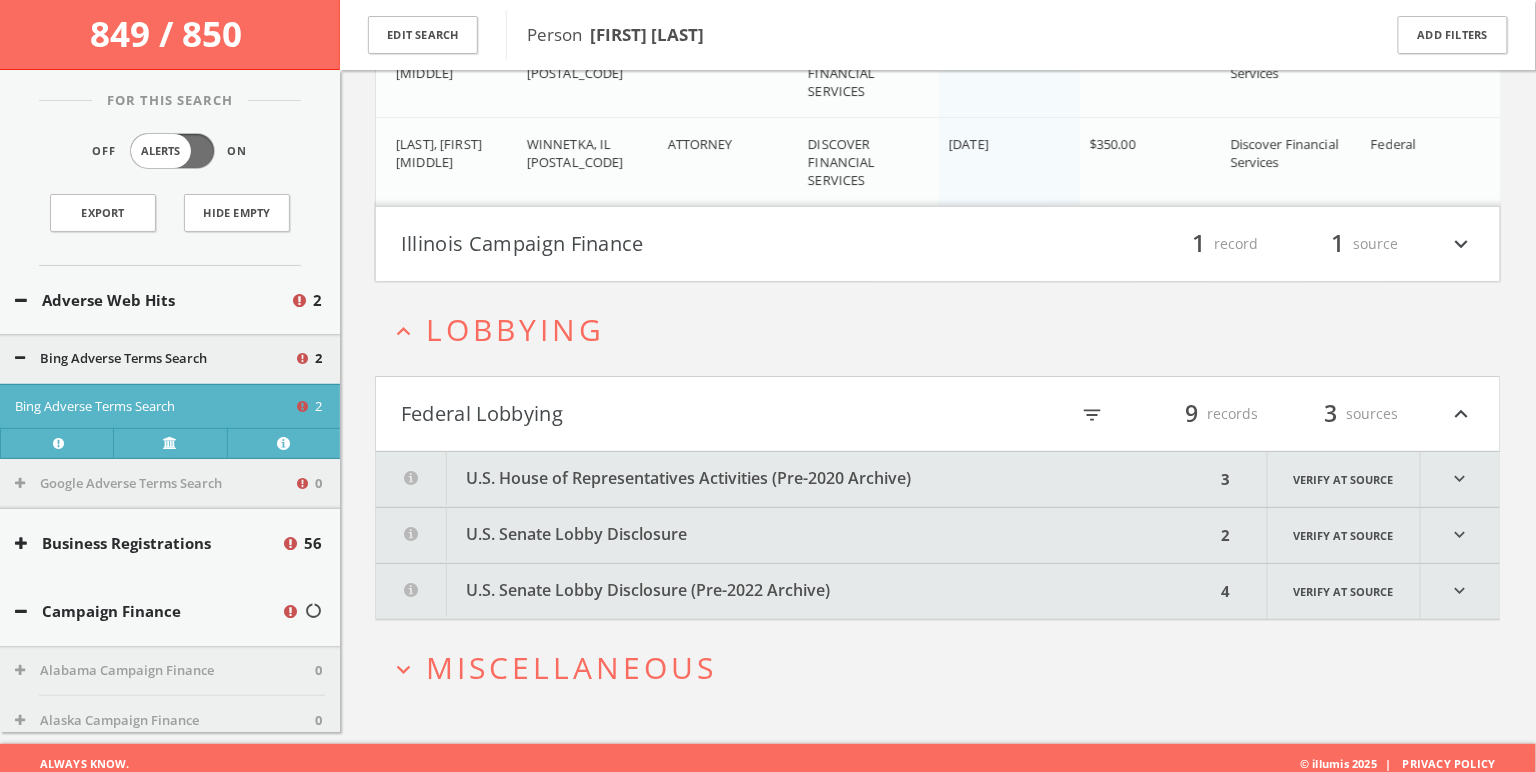 click on "U.S. Senate Lobby Disclosure (Pre-2022 Archive)" at bounding box center (796, 591) 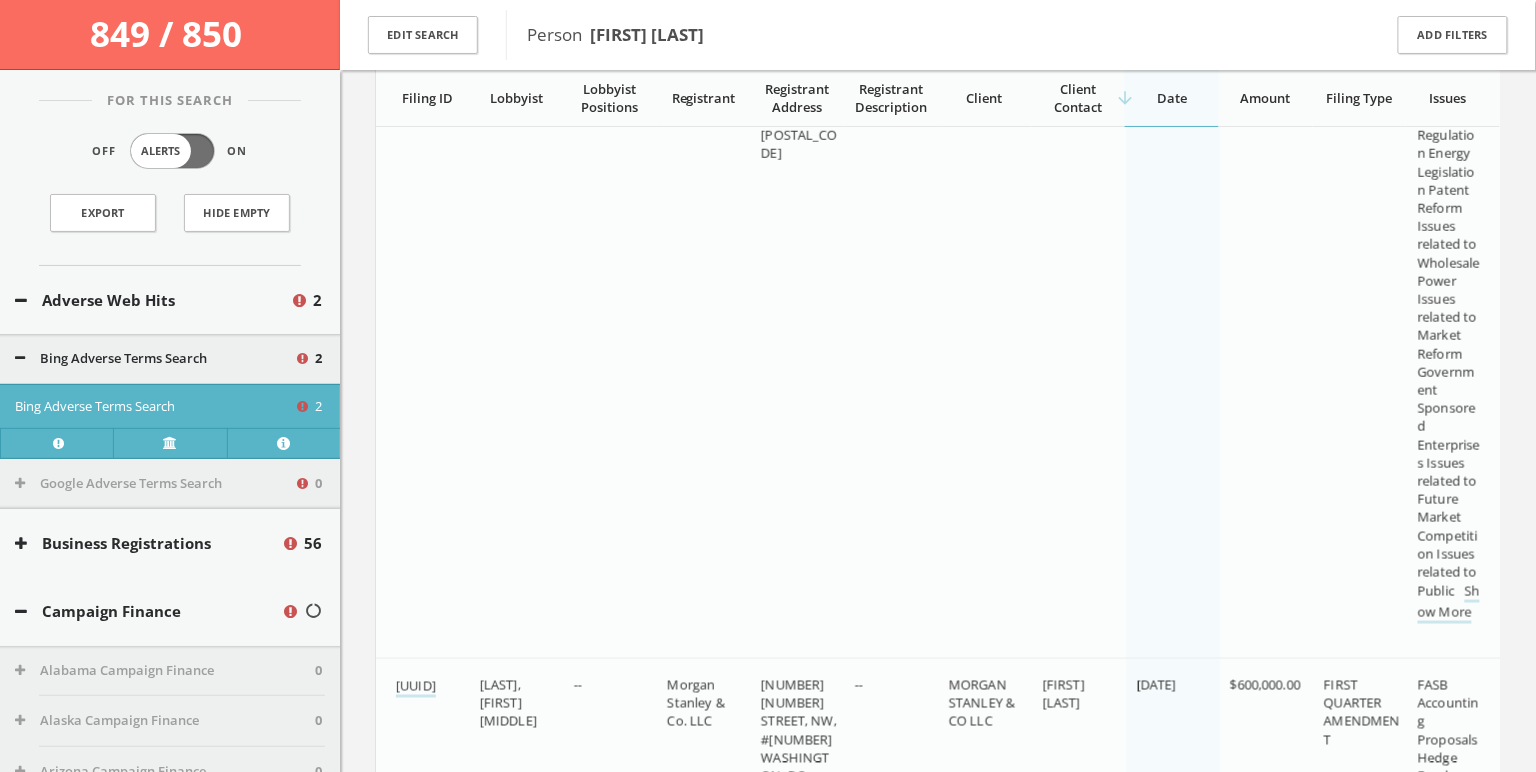 scroll, scrollTop: 9702, scrollLeft: 0, axis: vertical 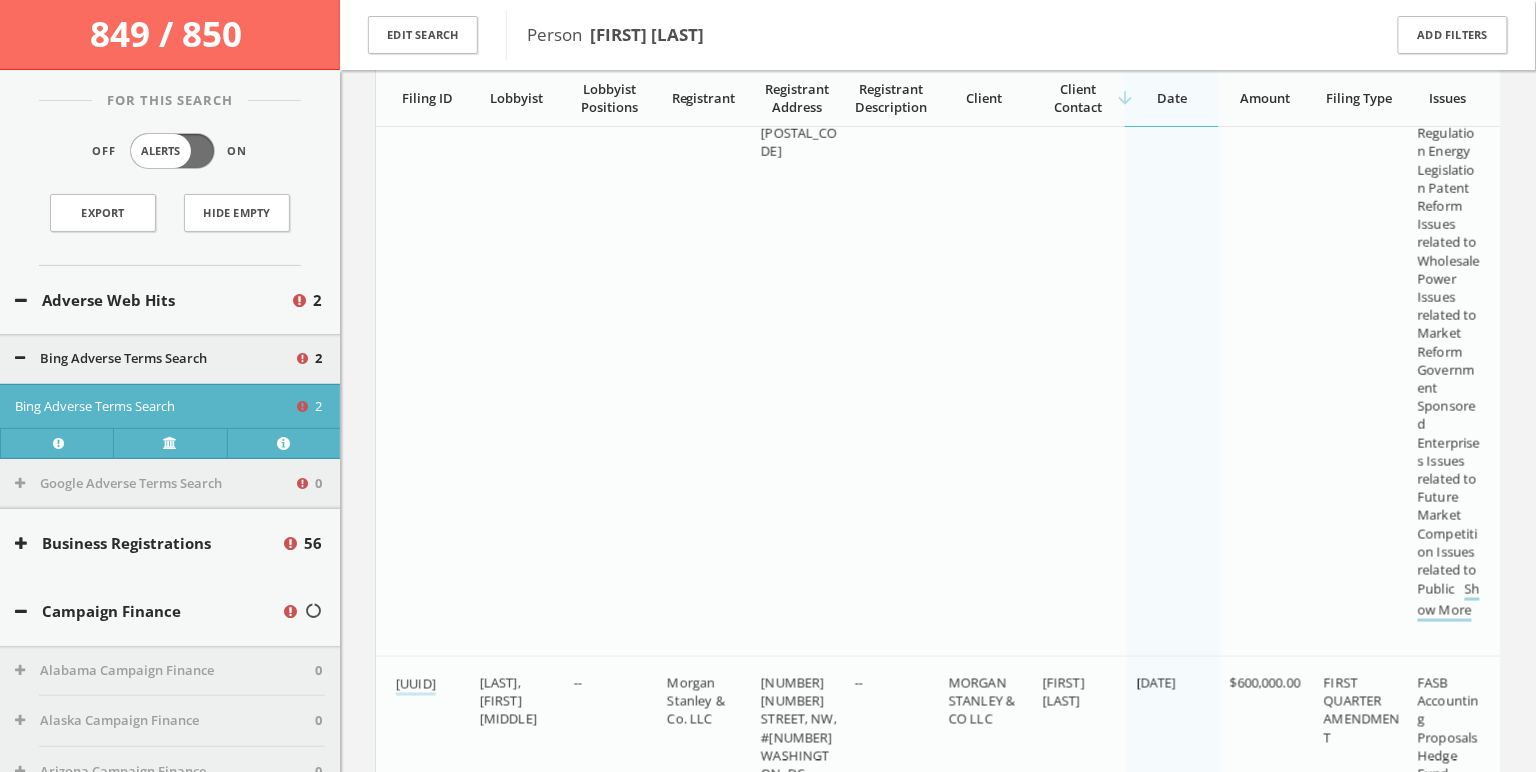 click on "Show More" at bounding box center [1449, 601] 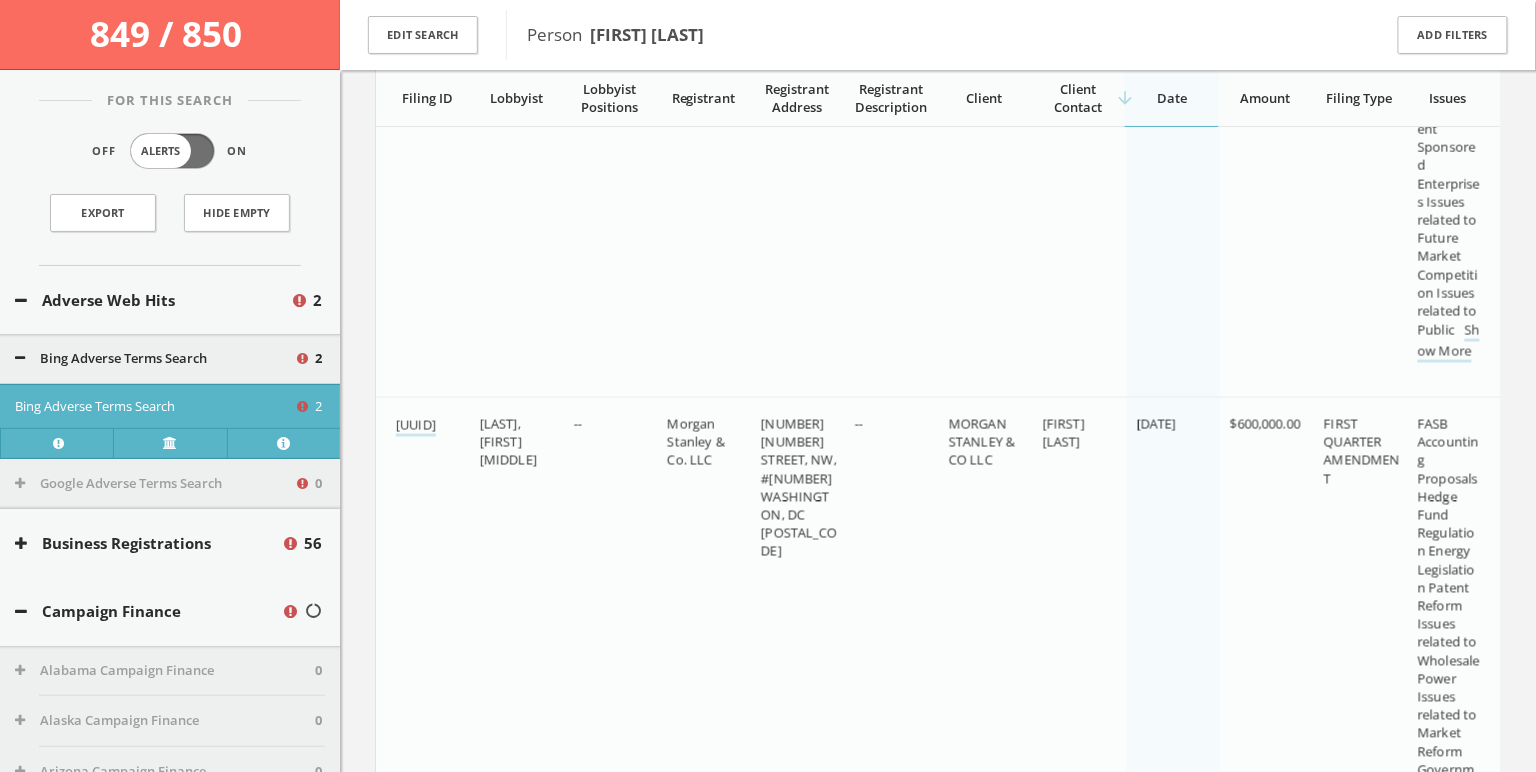 scroll, scrollTop: 11142, scrollLeft: 0, axis: vertical 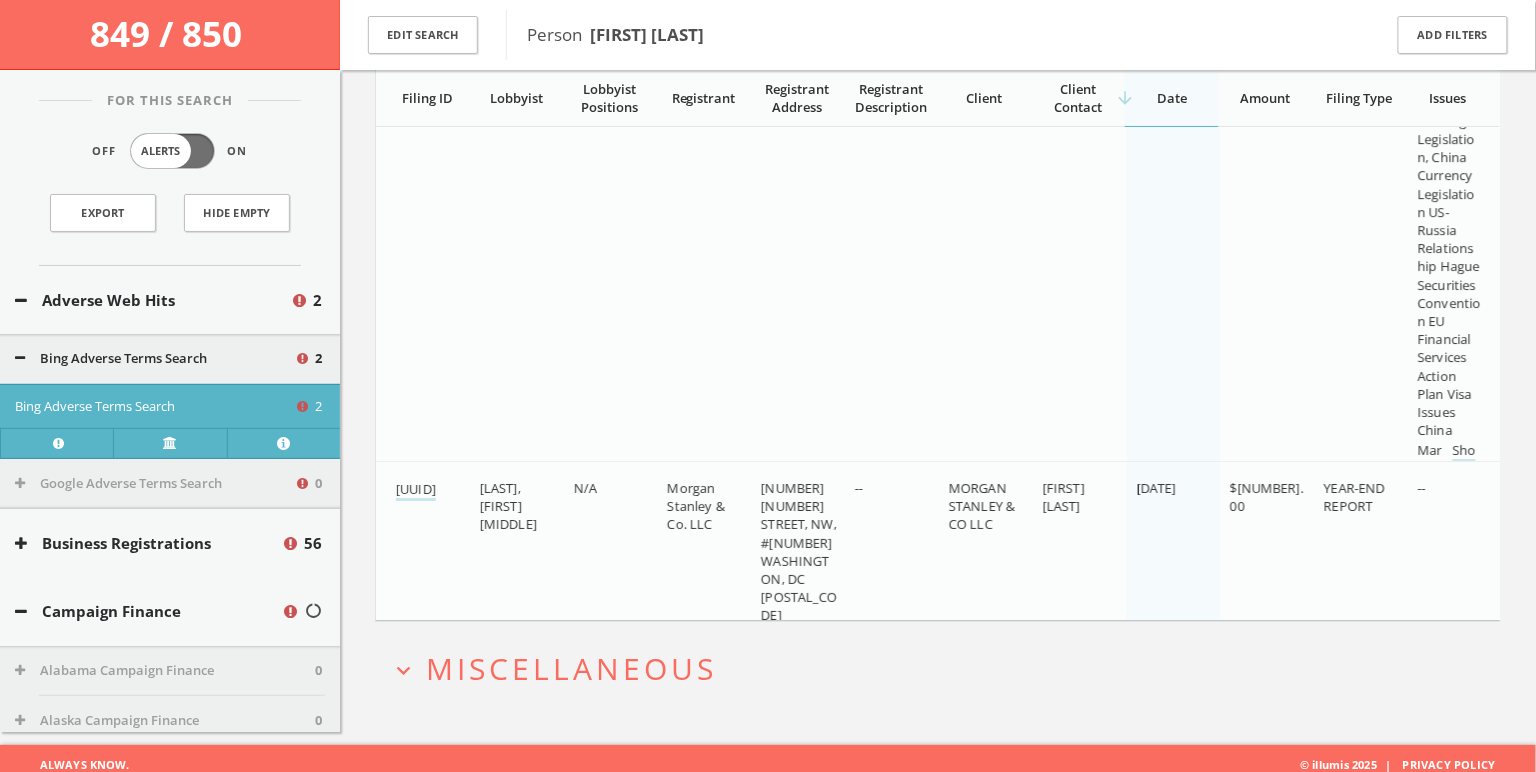 click on "expand_more Miscellaneous" at bounding box center [938, 668] 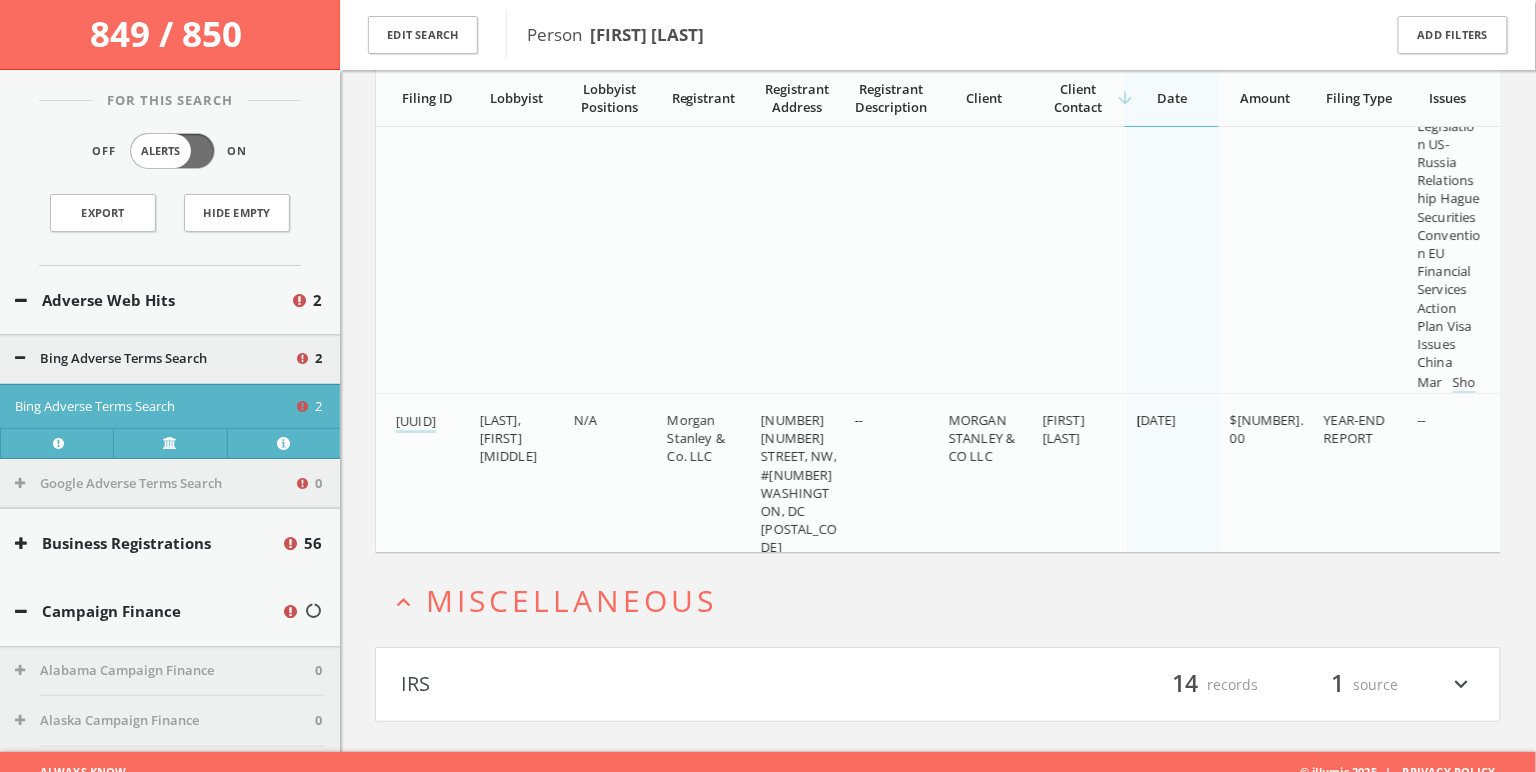 scroll, scrollTop: 11217, scrollLeft: 0, axis: vertical 